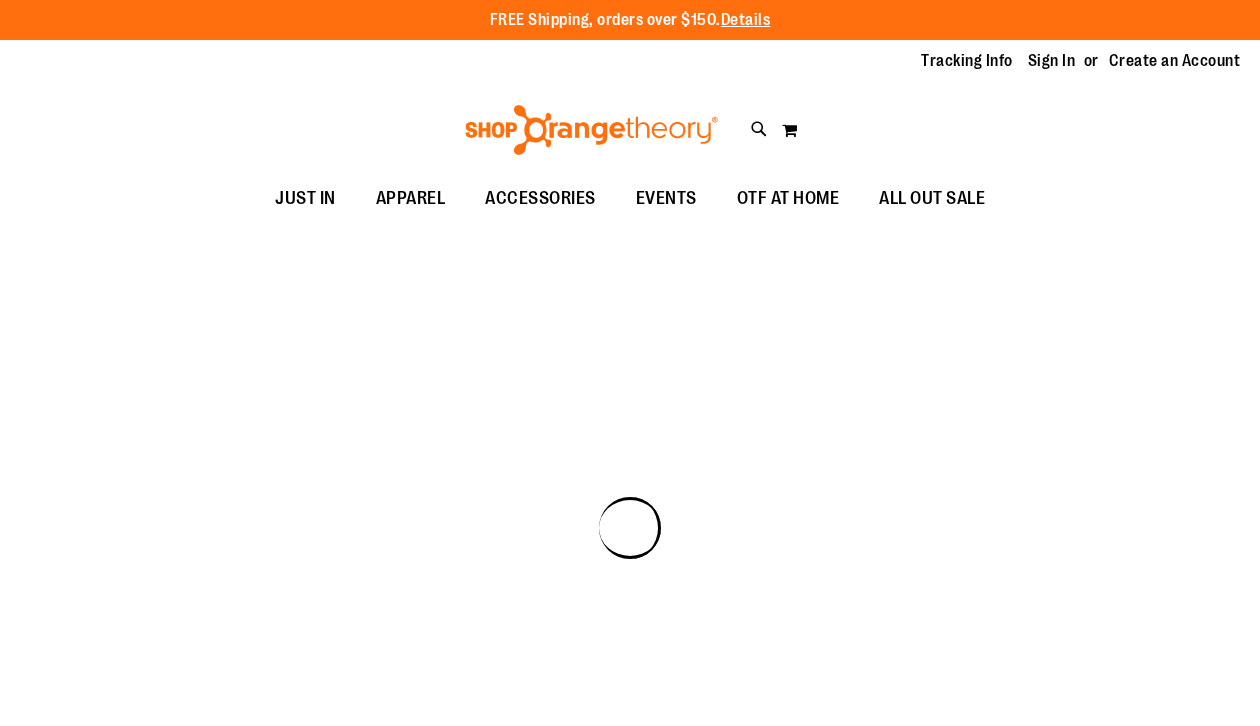 scroll, scrollTop: 0, scrollLeft: 0, axis: both 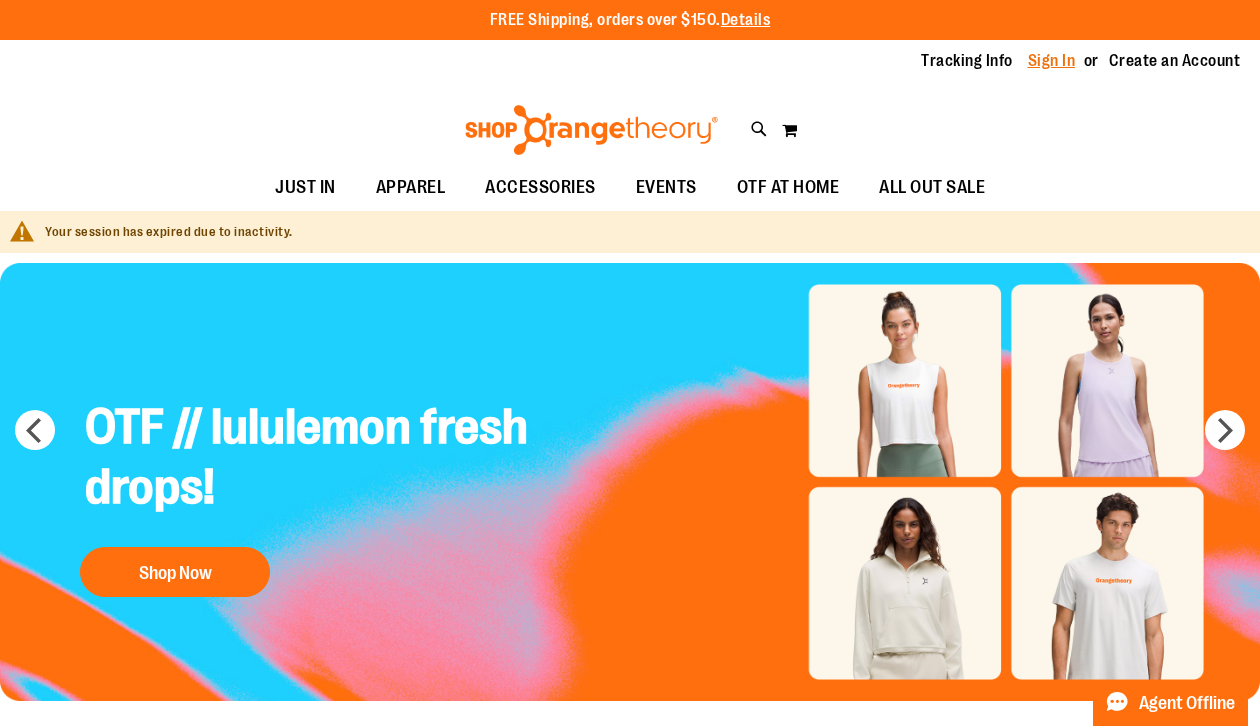 click on "Sign In" at bounding box center (1052, 61) 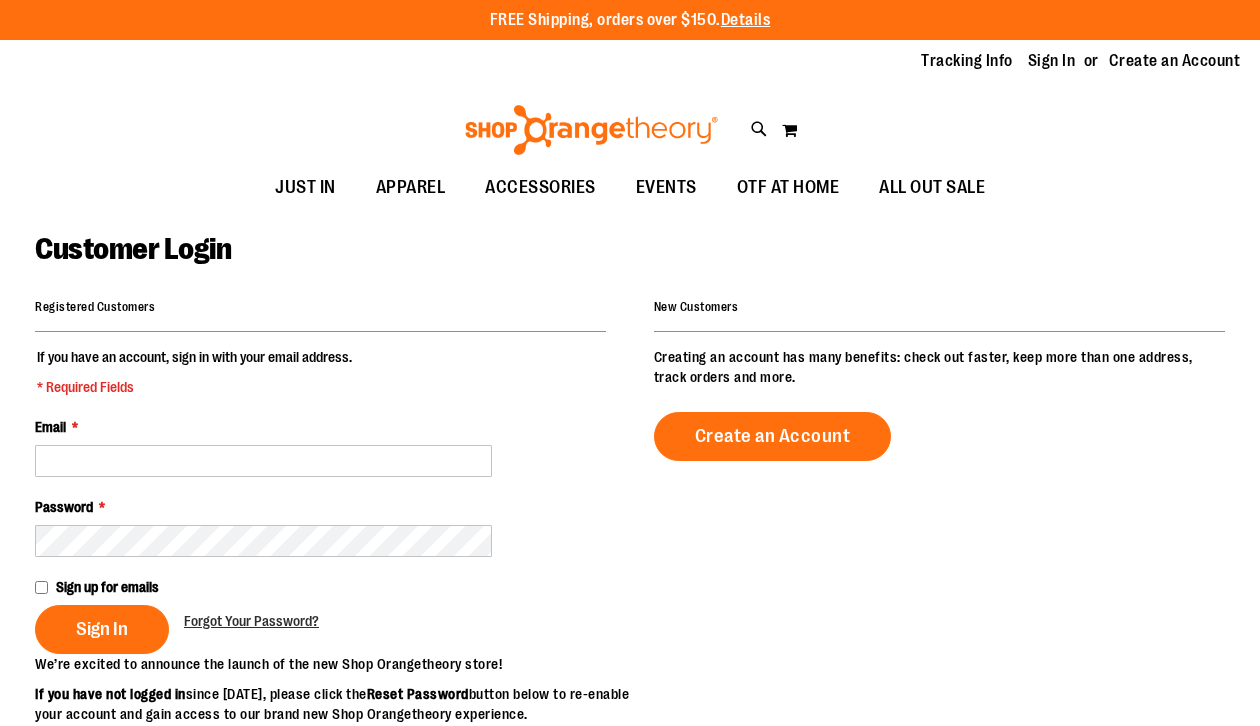 scroll, scrollTop: 0, scrollLeft: 0, axis: both 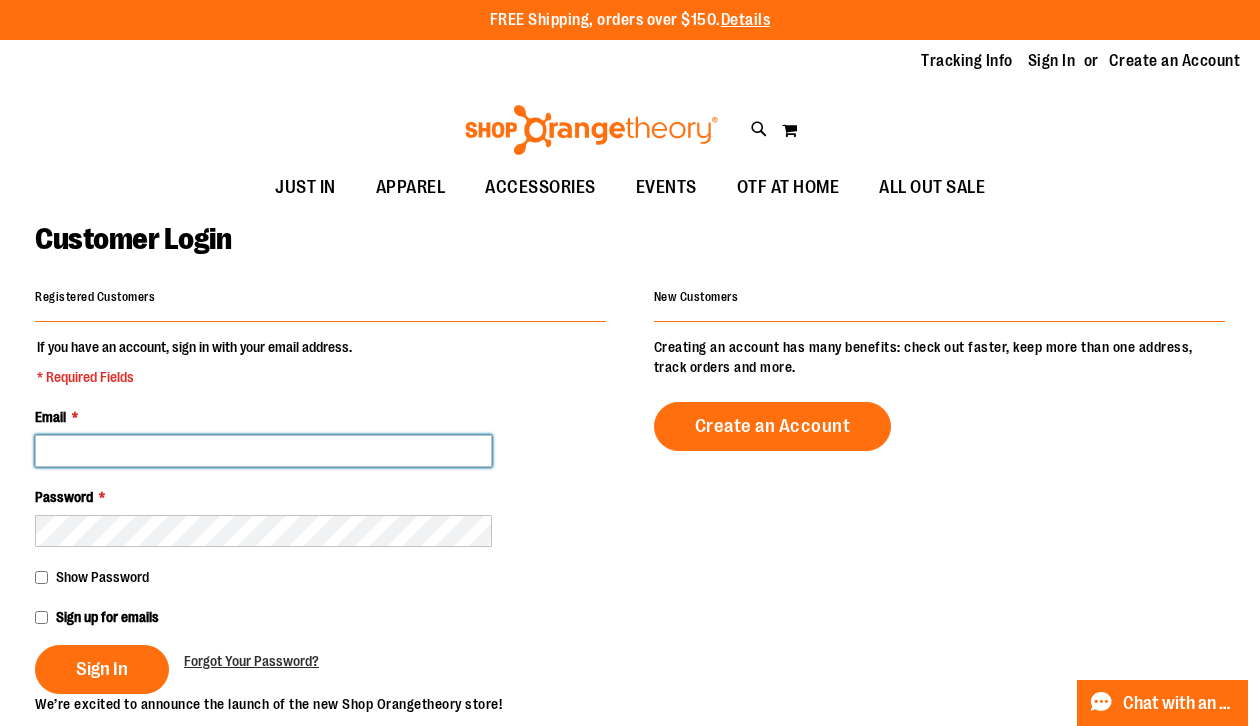 click on "Email *" at bounding box center [263, 451] 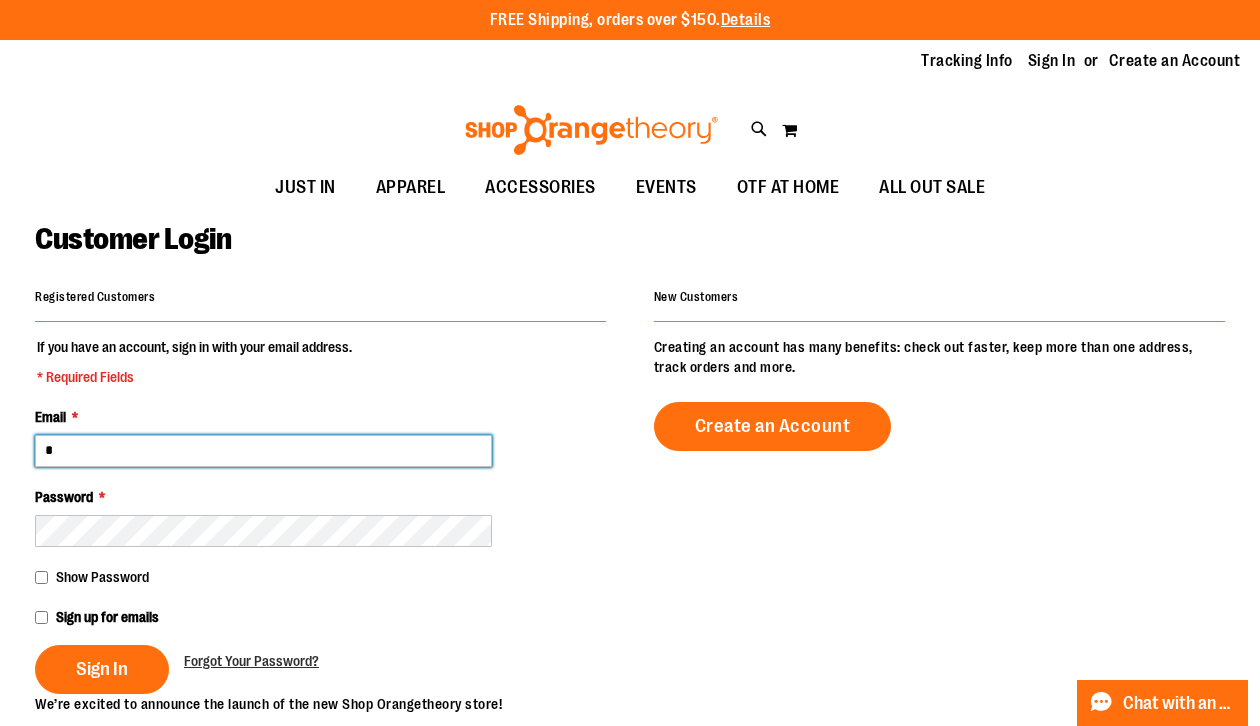 type on "**********" 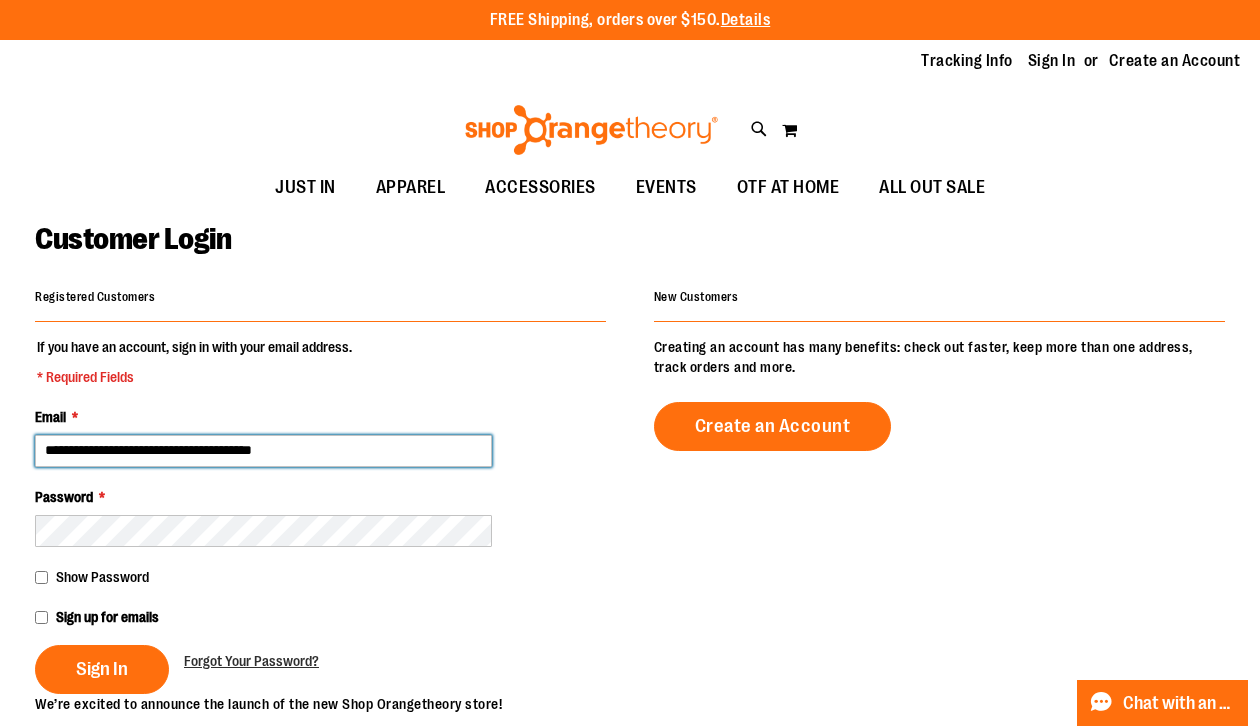 click on "Sign In" at bounding box center (102, 669) 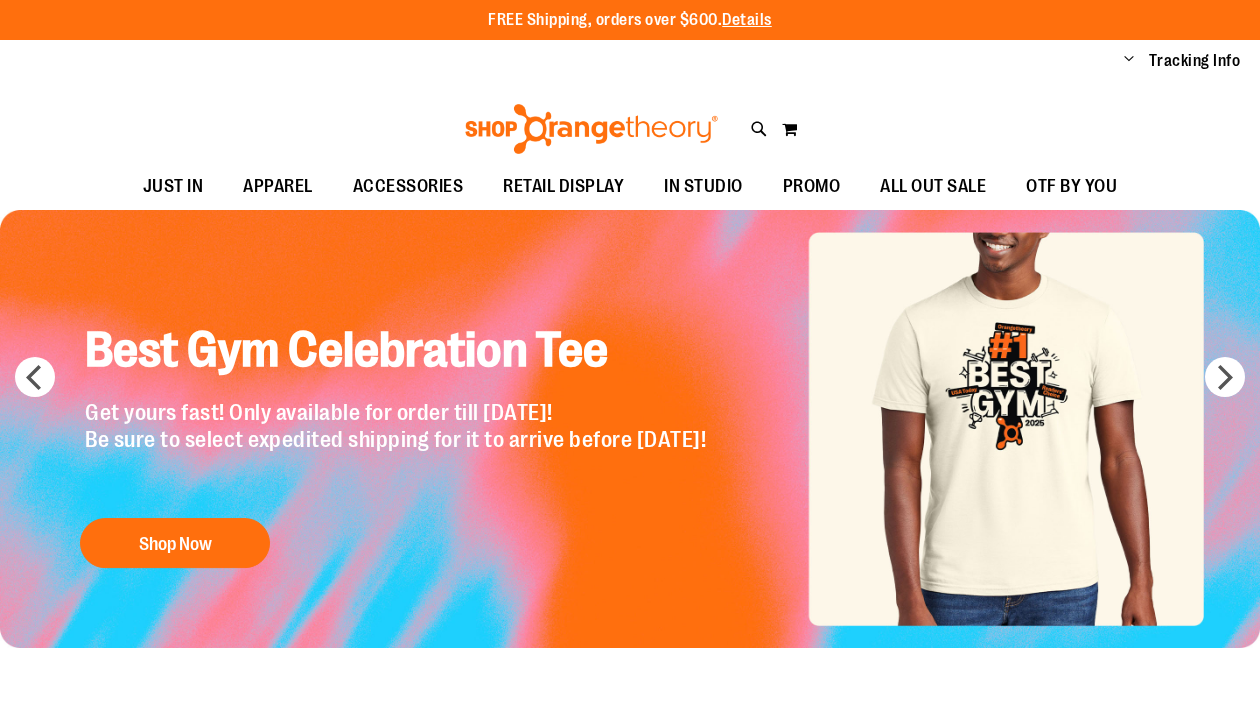 scroll, scrollTop: 0, scrollLeft: 0, axis: both 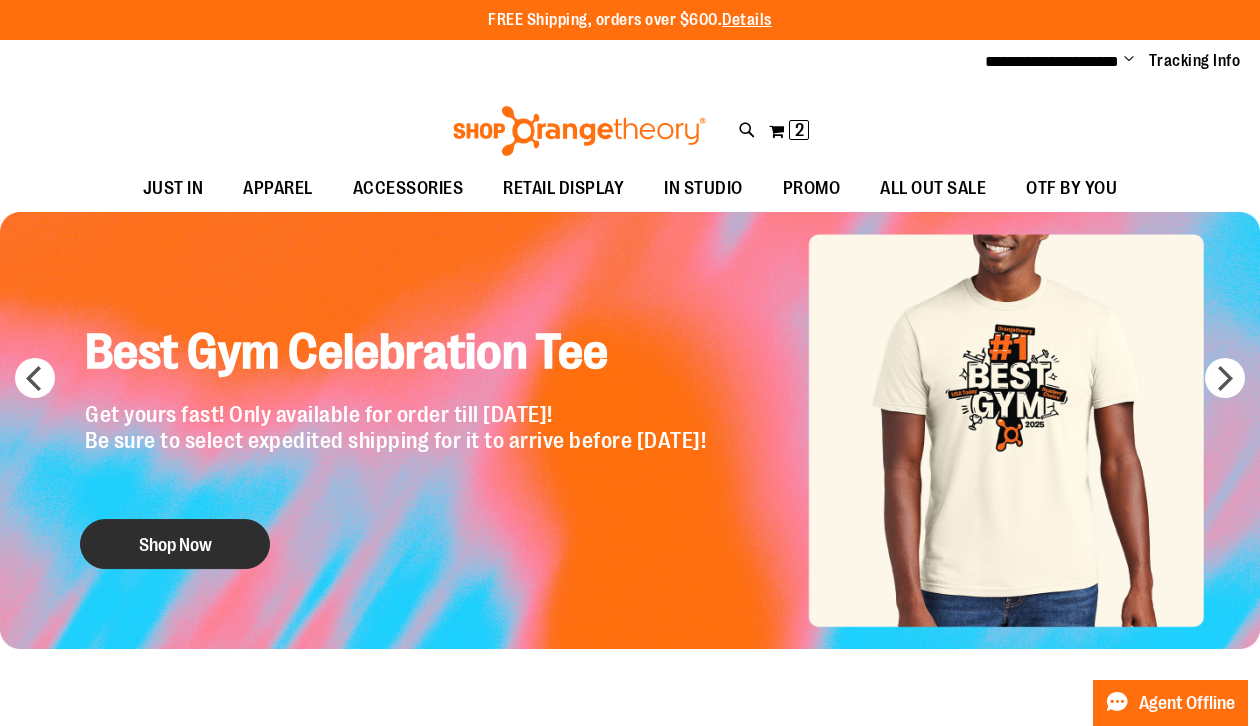 click on "Shop Now" at bounding box center (175, 544) 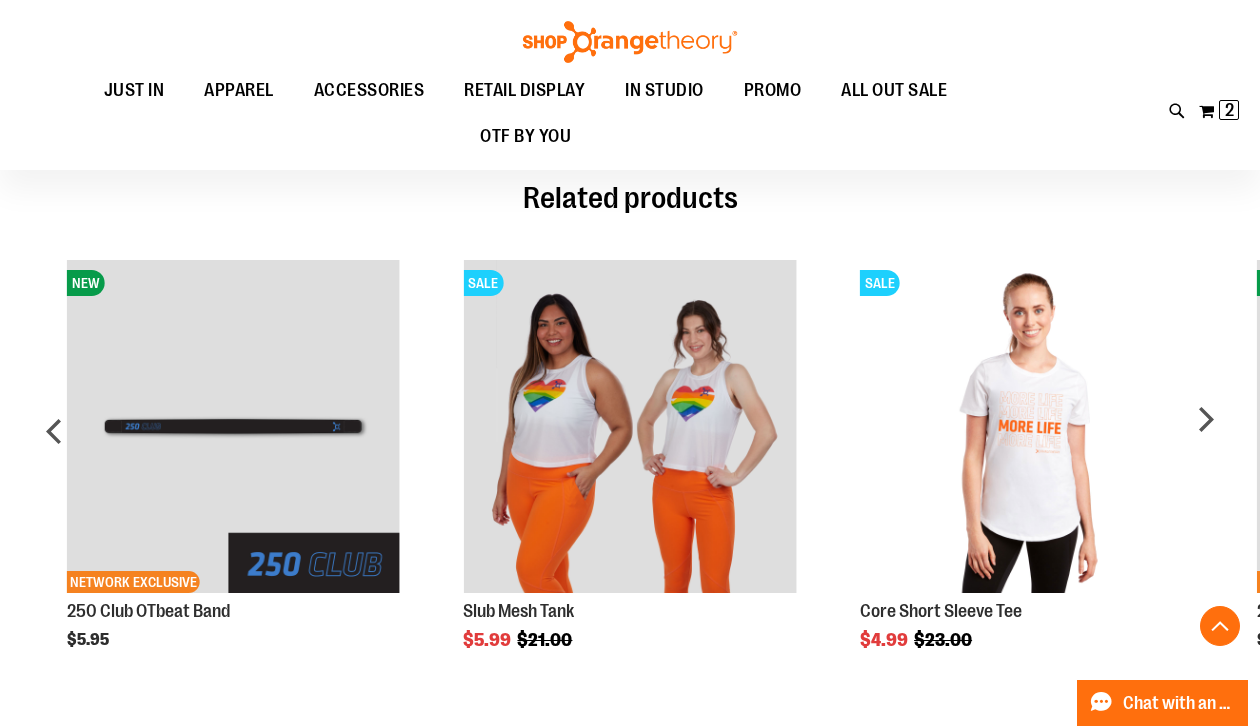 scroll, scrollTop: 1485, scrollLeft: 0, axis: vertical 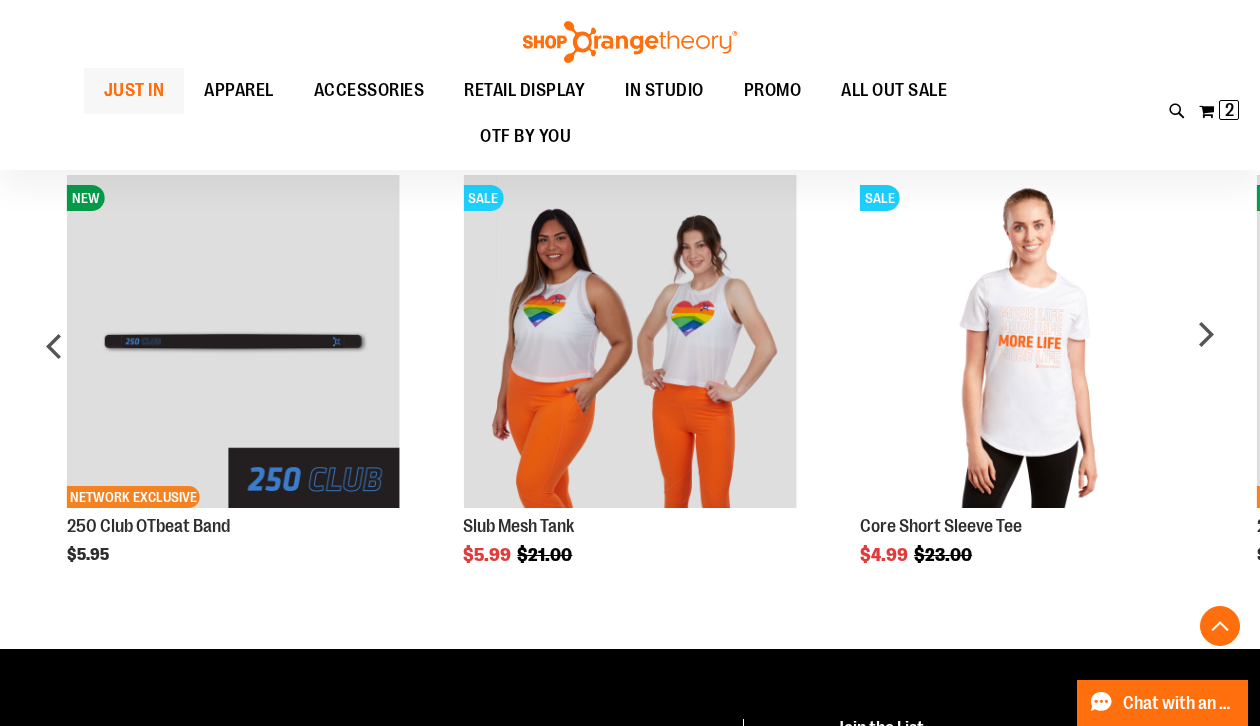 click on "JUST IN" at bounding box center [134, 90] 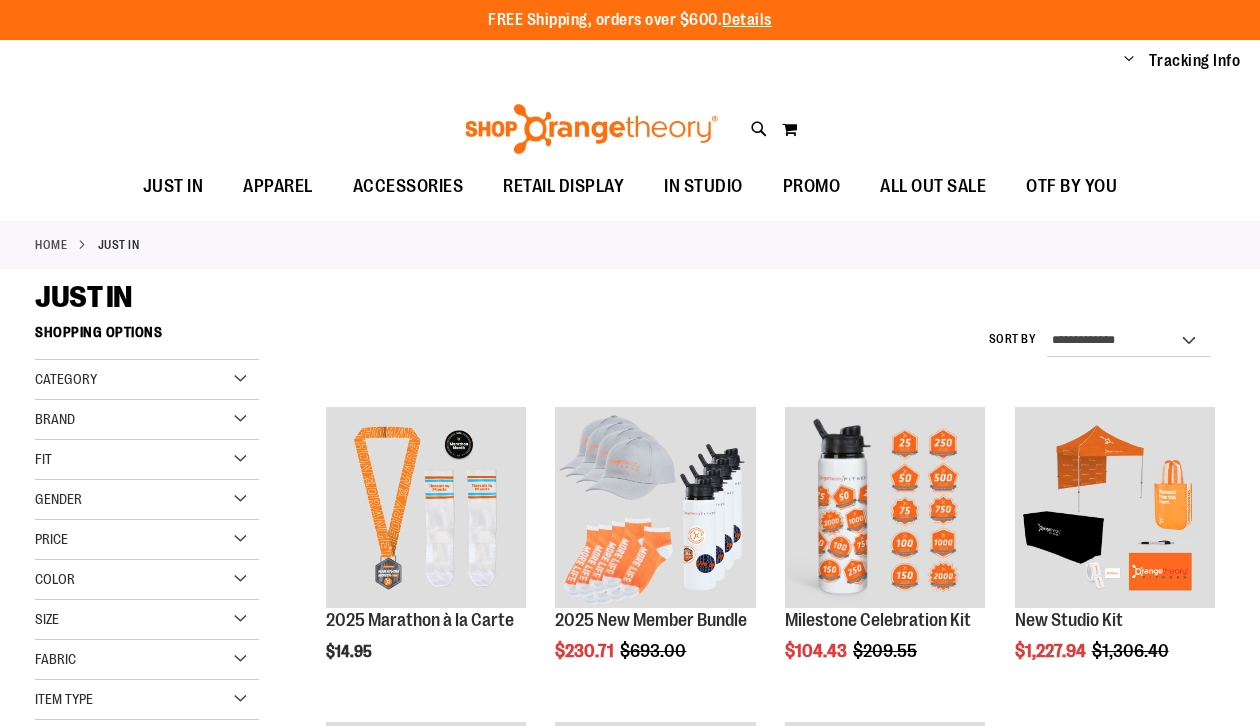 scroll, scrollTop: 0, scrollLeft: 0, axis: both 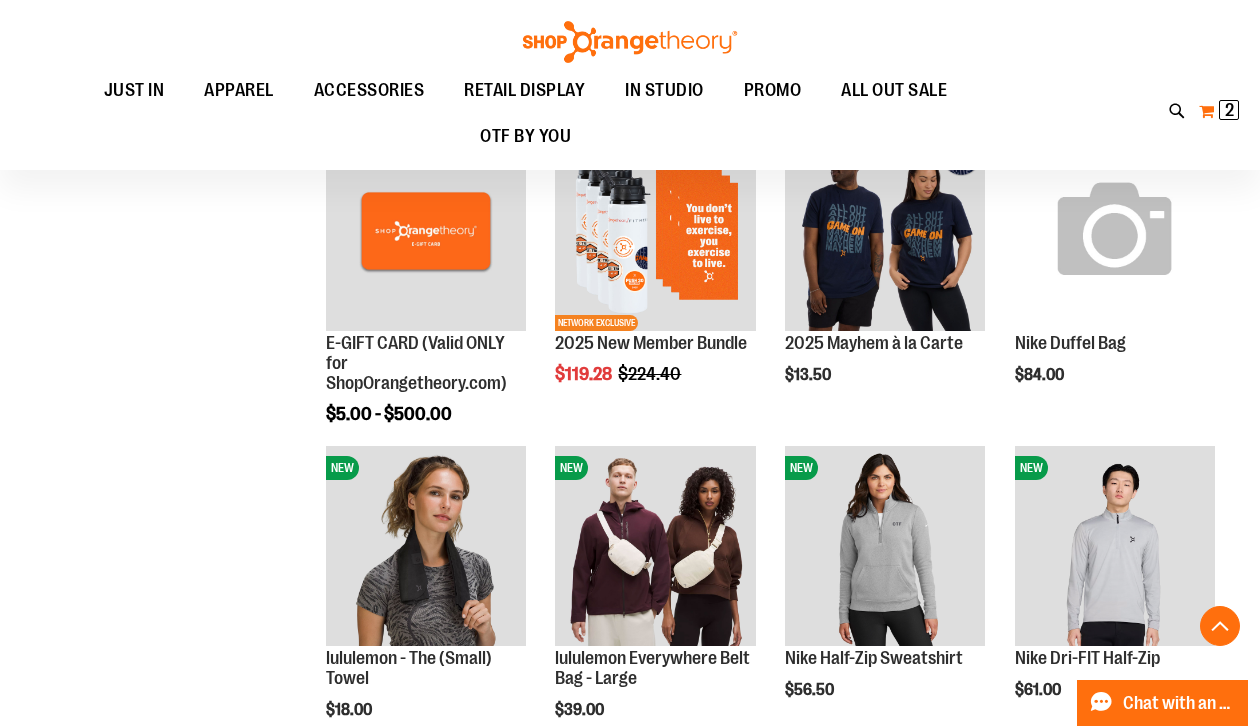 click on "2
2
items" at bounding box center (1229, 110) 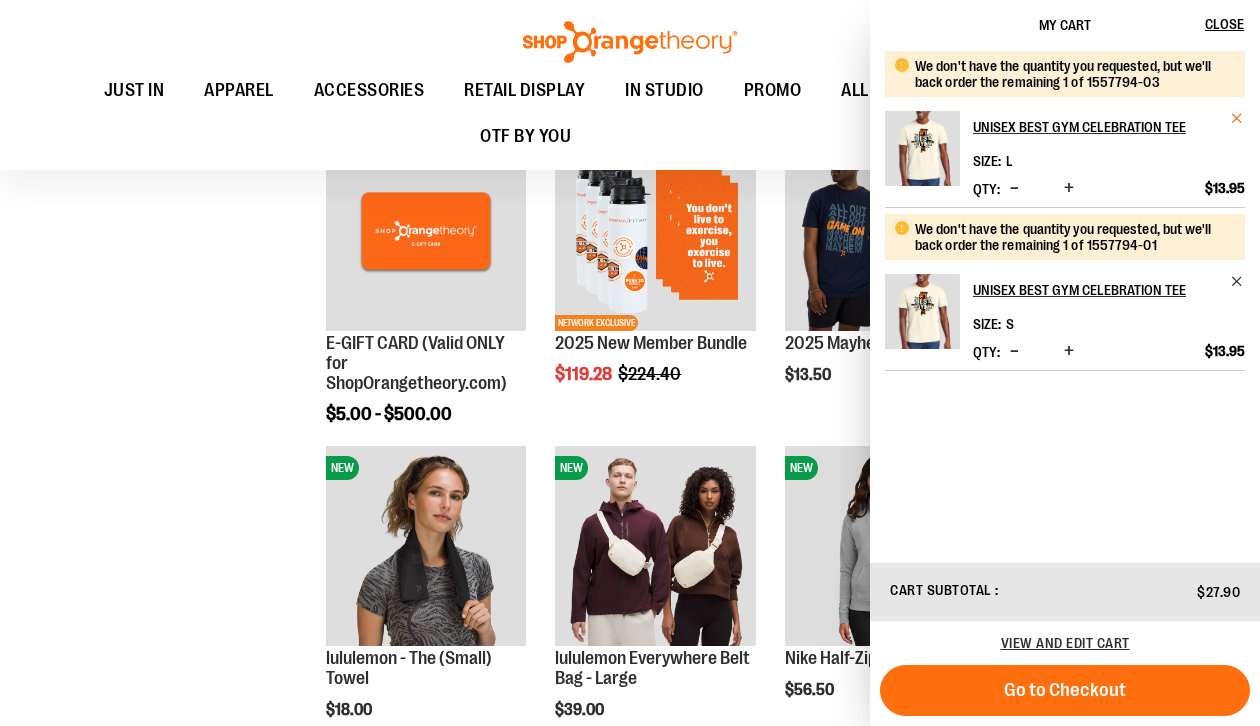 click at bounding box center (1237, 118) 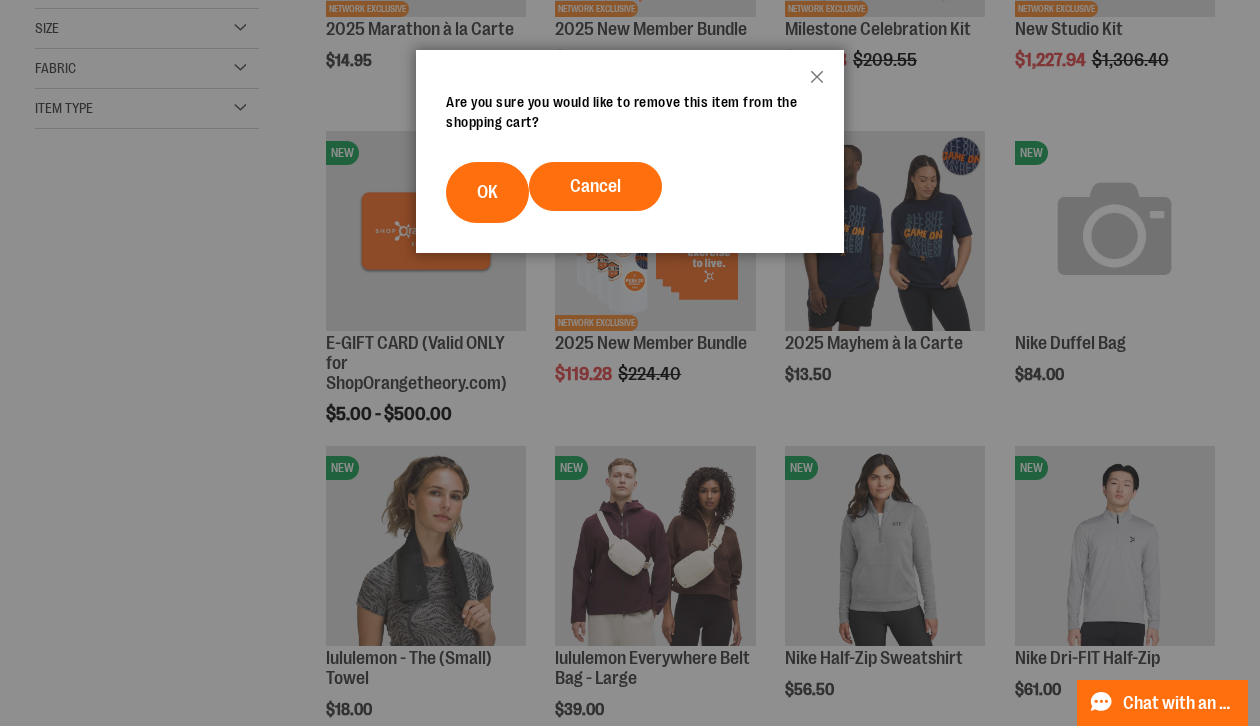 scroll, scrollTop: 0, scrollLeft: 0, axis: both 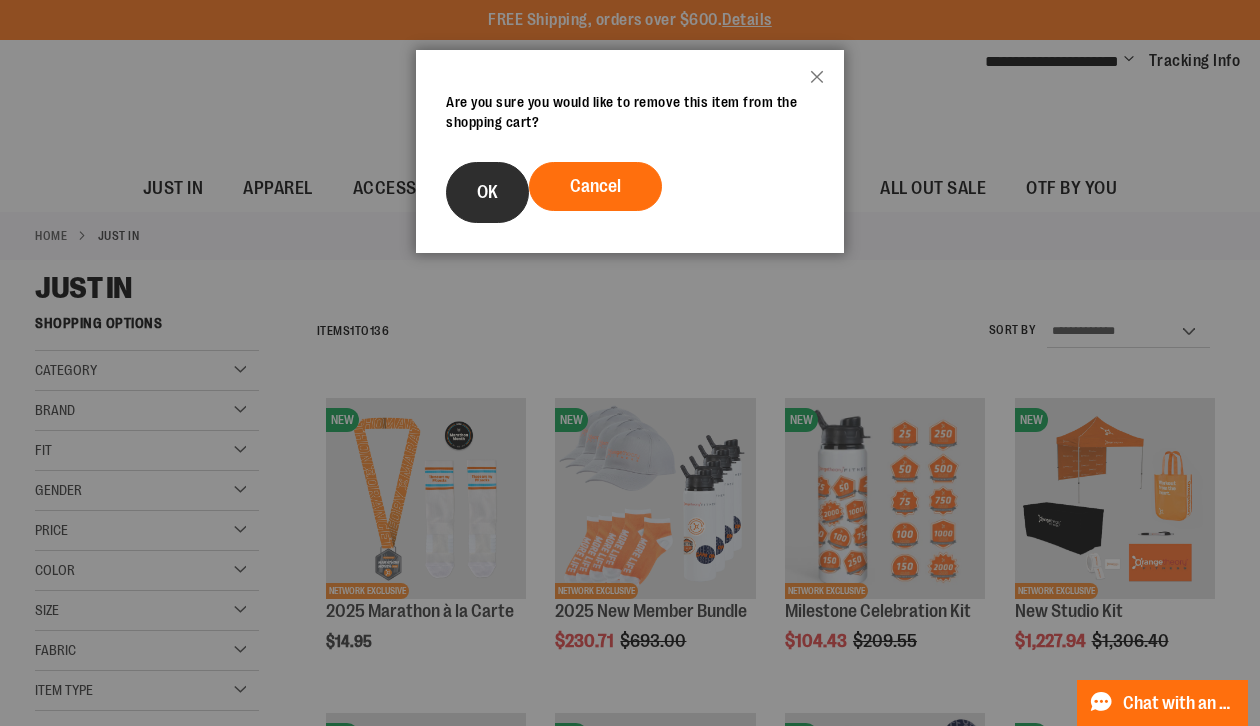 click on "OK" at bounding box center (487, 192) 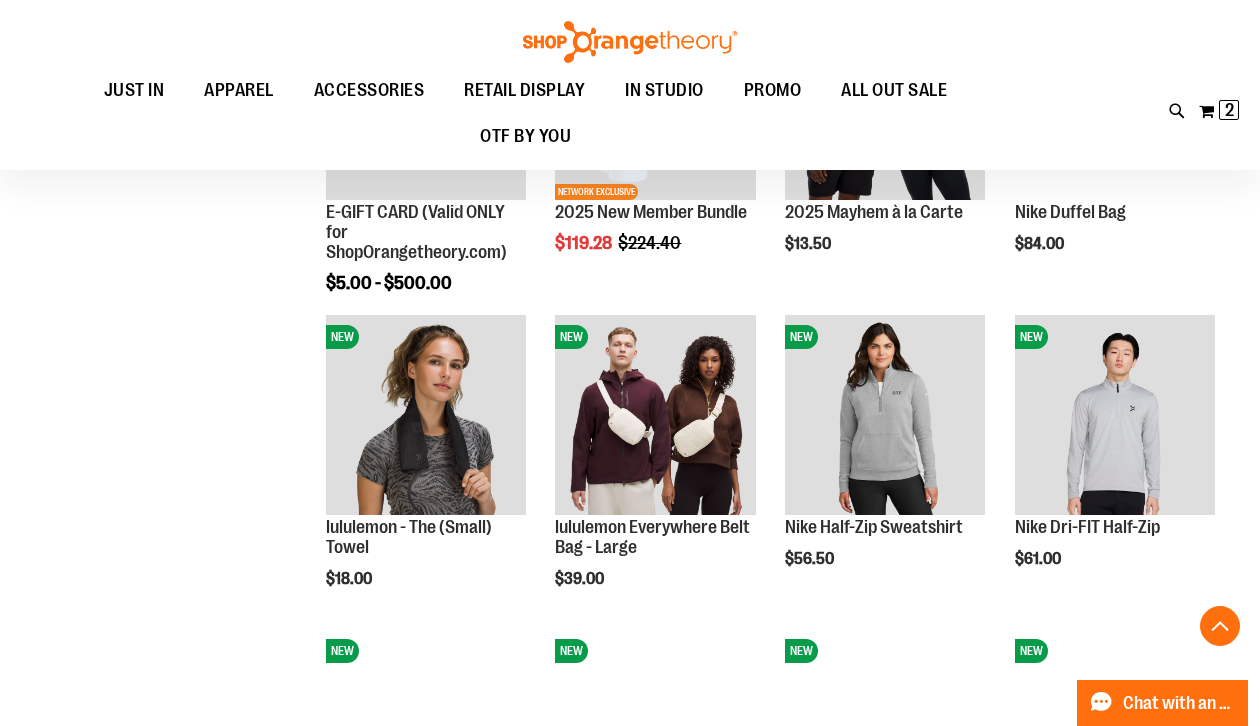 scroll, scrollTop: 712, scrollLeft: 0, axis: vertical 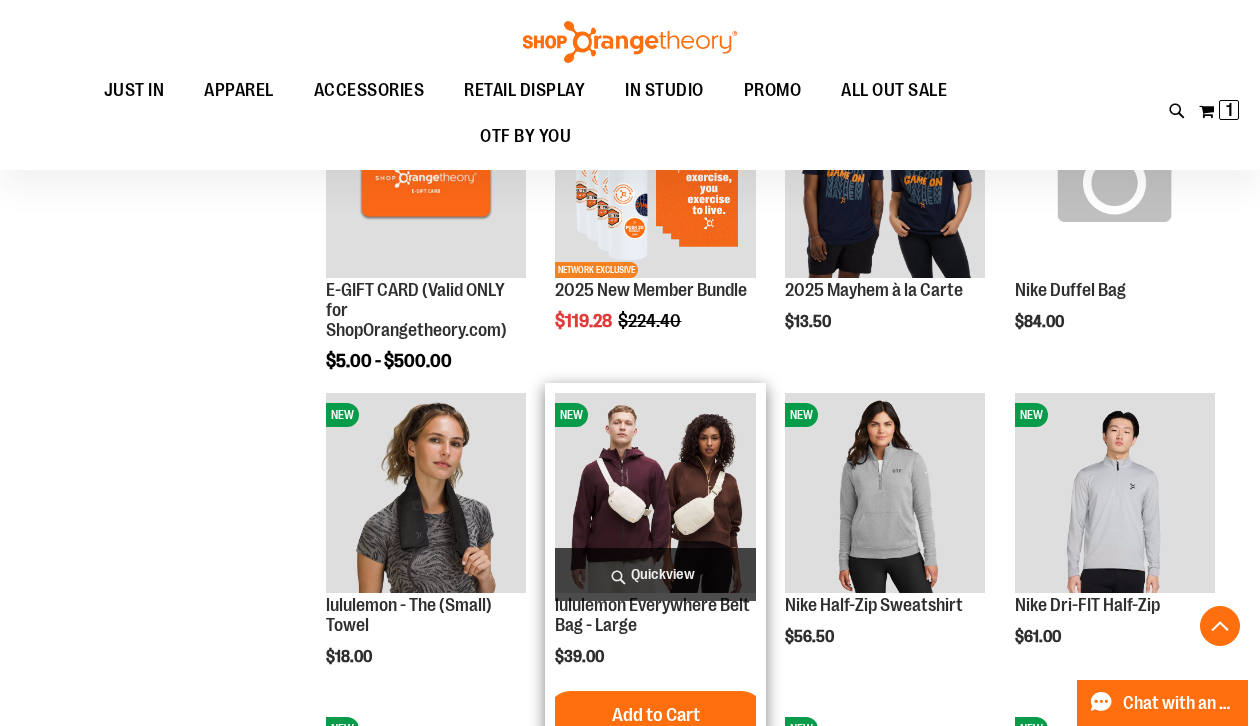 click on "Quickview" at bounding box center [655, 574] 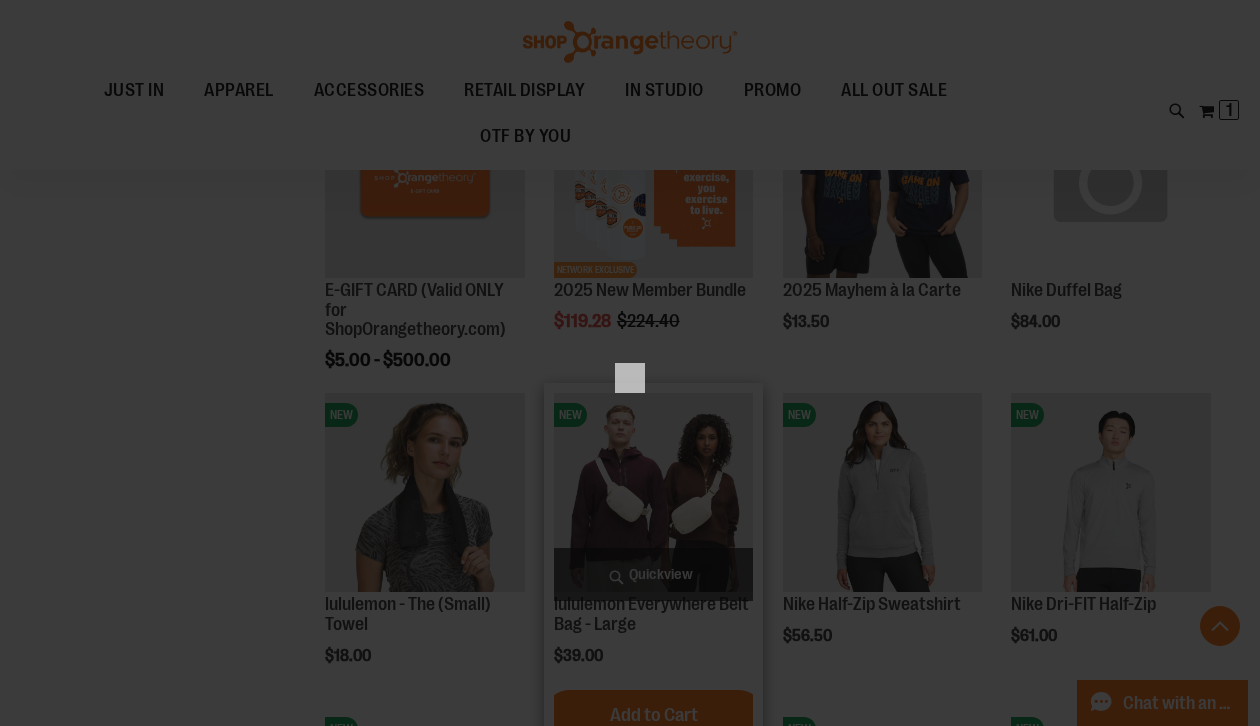 scroll, scrollTop: 0, scrollLeft: 0, axis: both 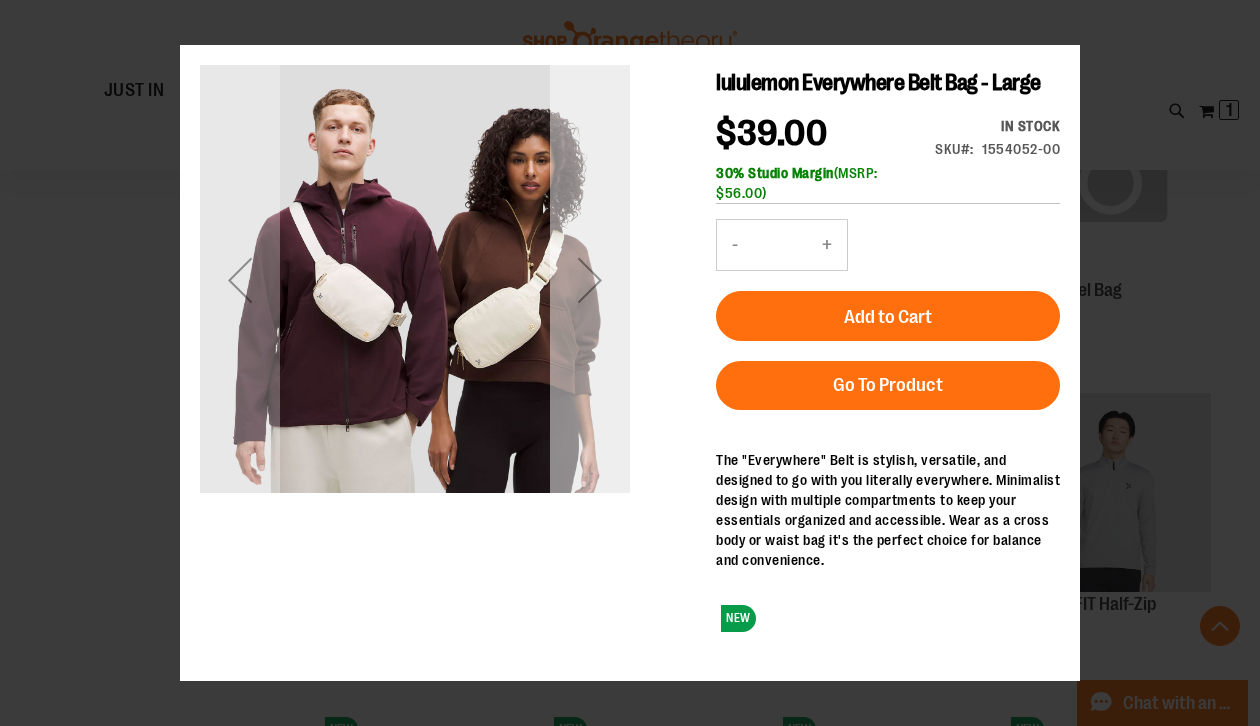 click at bounding box center (590, 279) 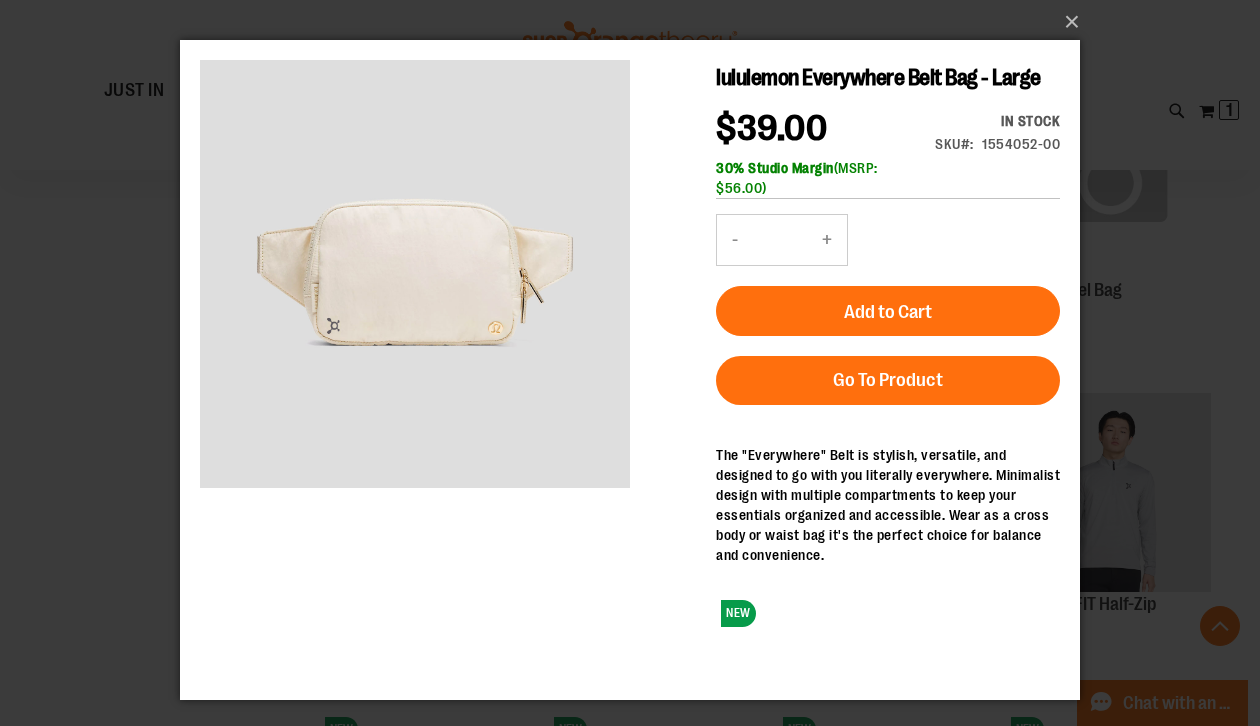 click on "×" at bounding box center [630, 363] 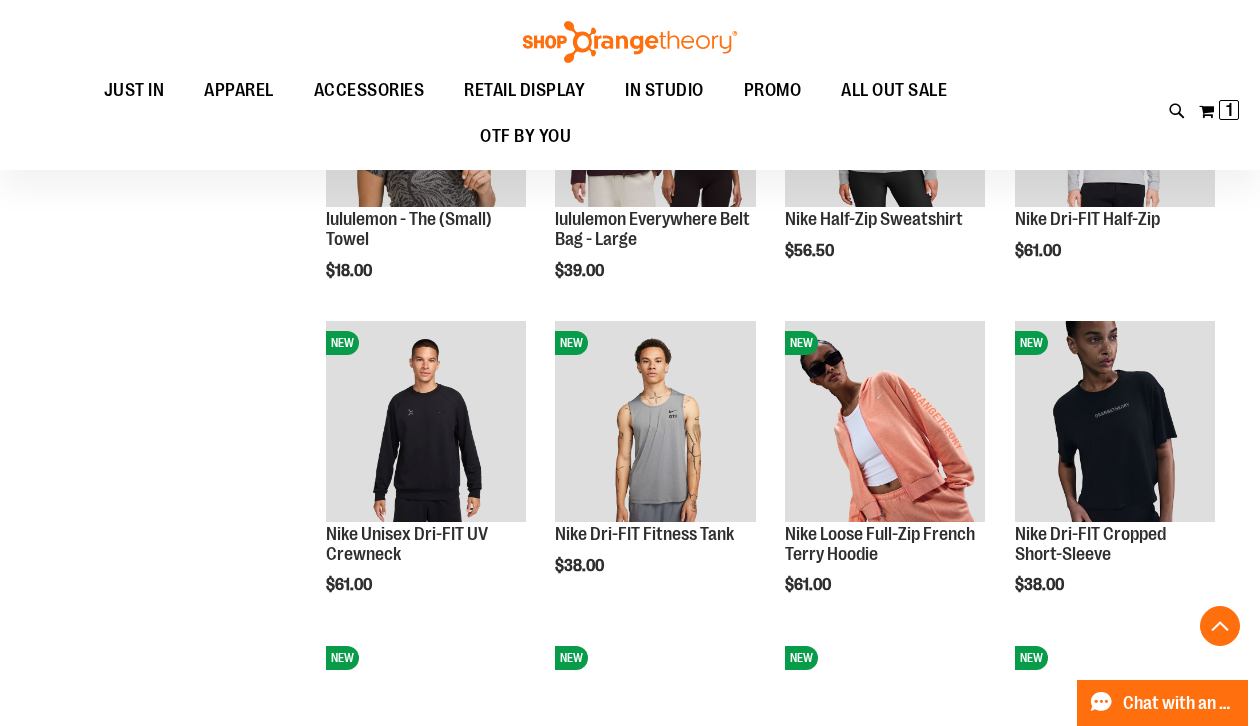 scroll, scrollTop: 1022, scrollLeft: 0, axis: vertical 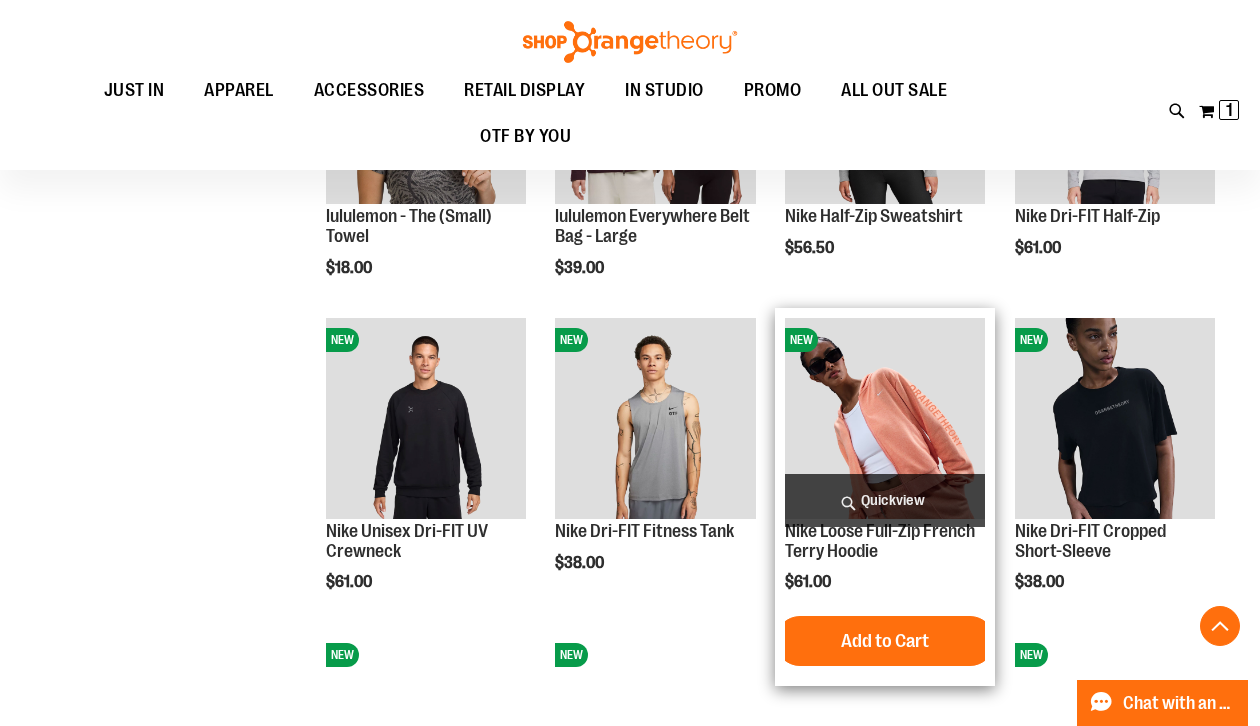 click on "Quickview" at bounding box center [885, 500] 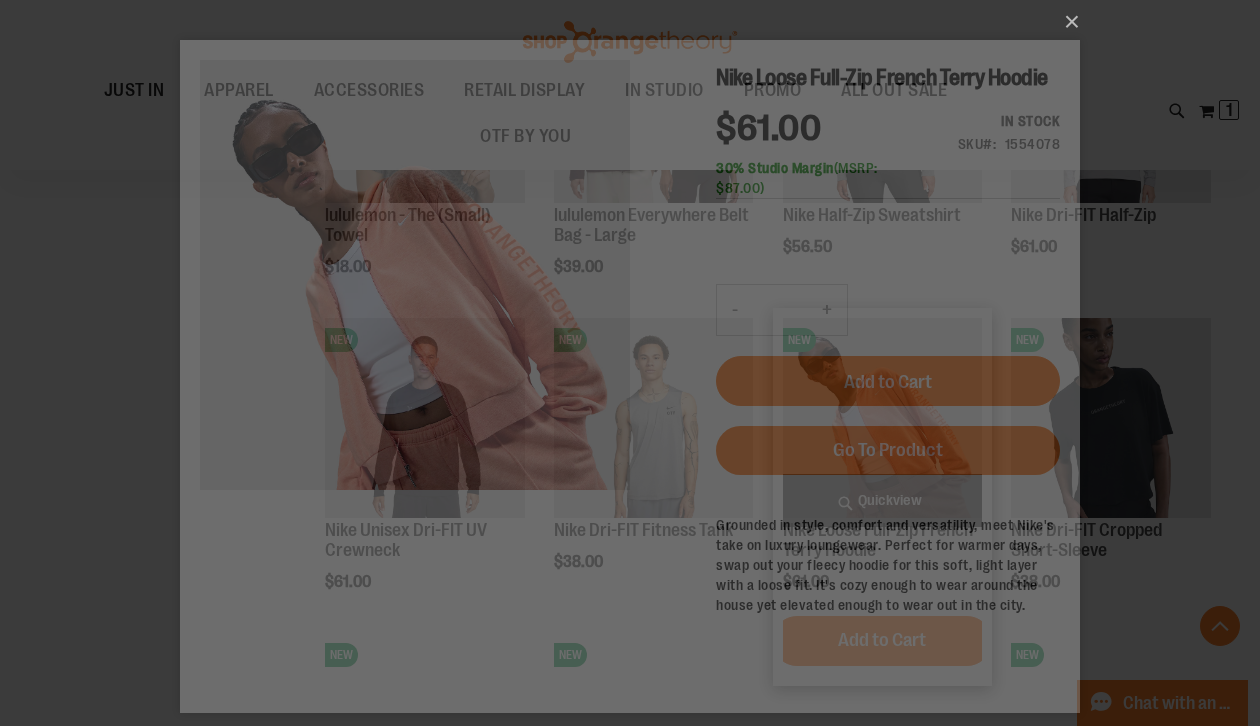 scroll, scrollTop: 0, scrollLeft: 0, axis: both 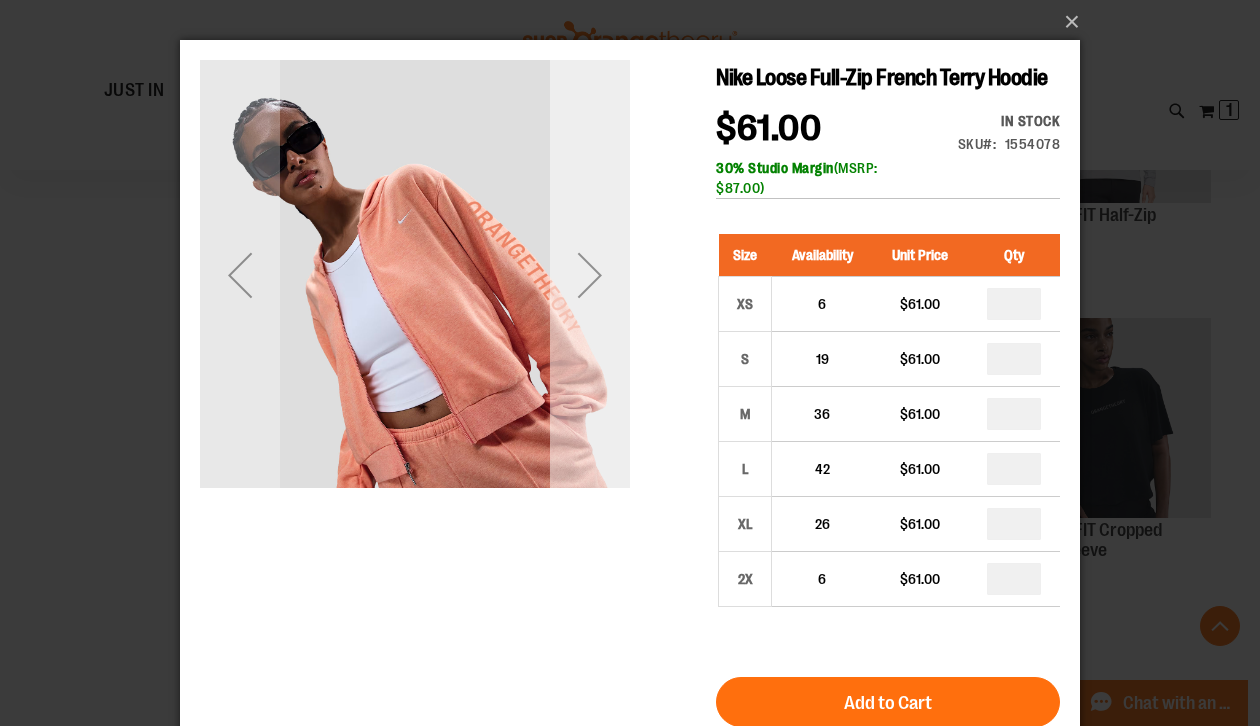 click at bounding box center [590, 275] 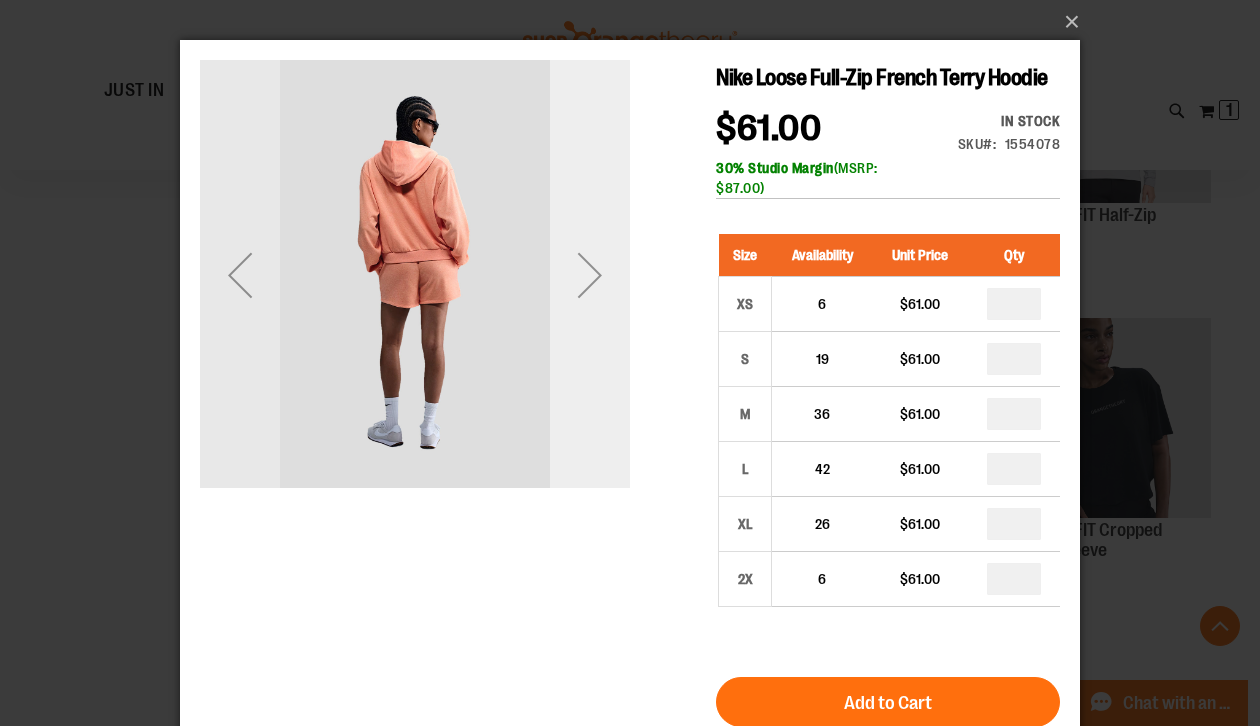 click at bounding box center (590, 275) 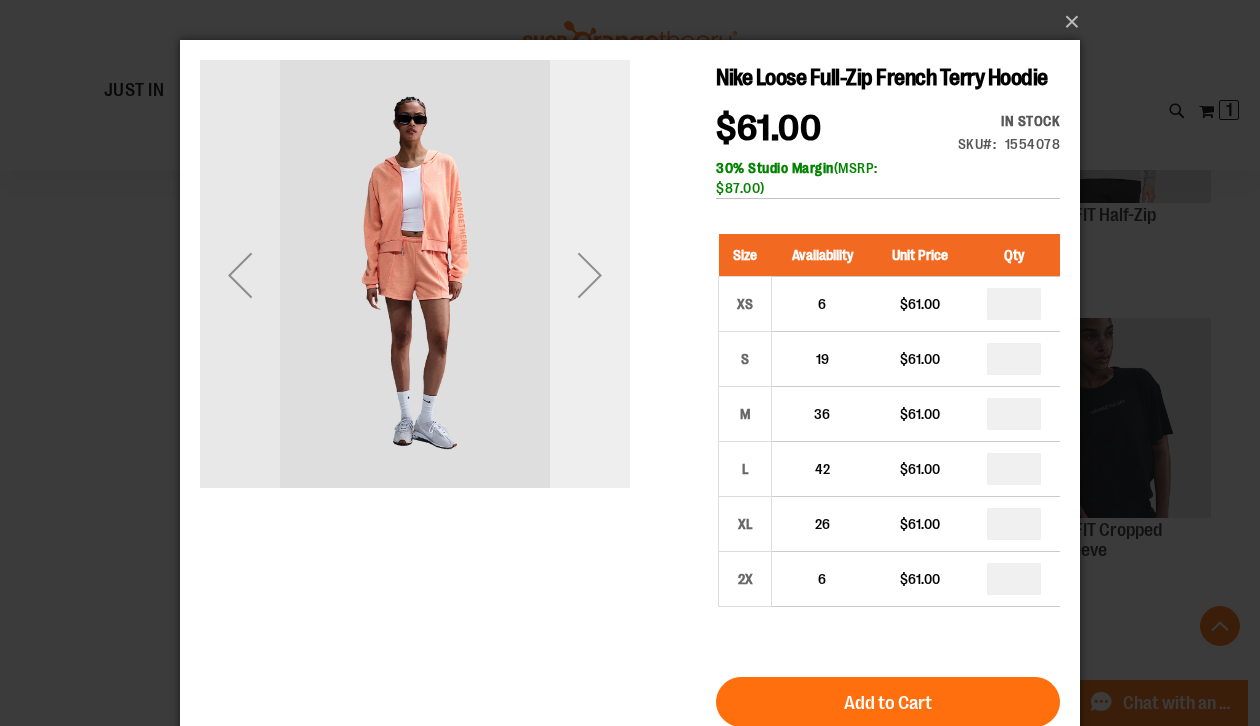 click at bounding box center [590, 275] 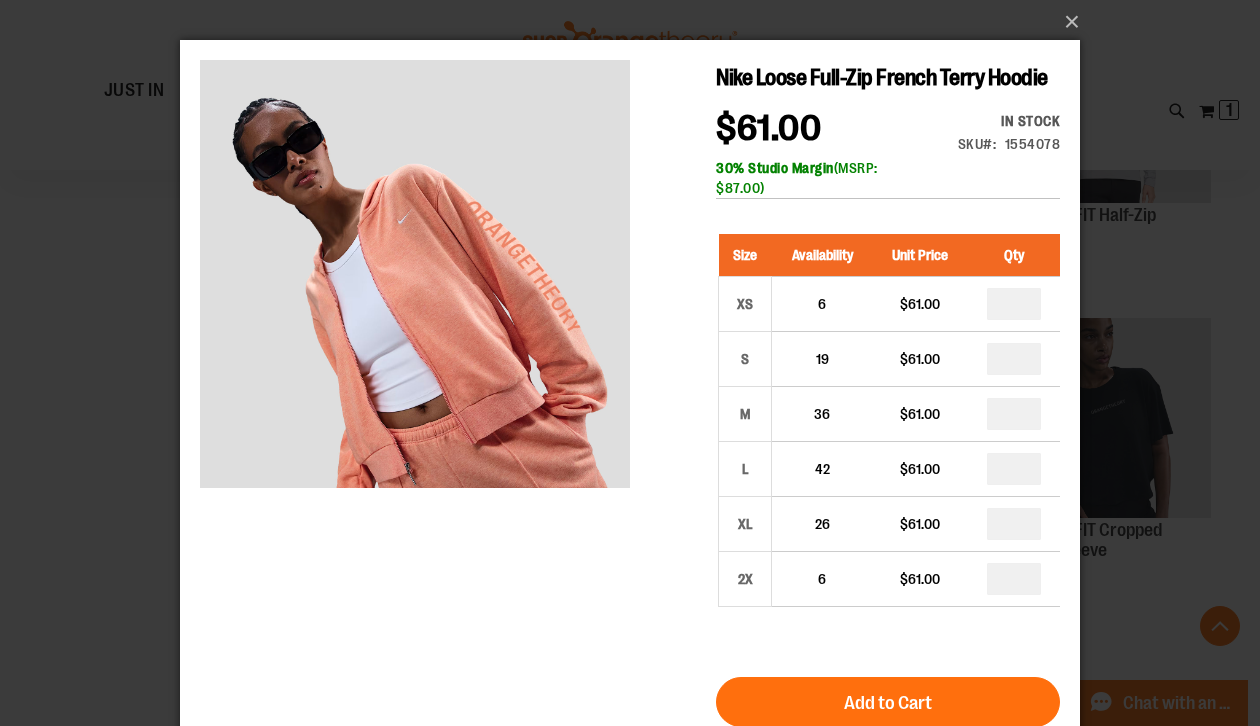scroll, scrollTop: 4, scrollLeft: 0, axis: vertical 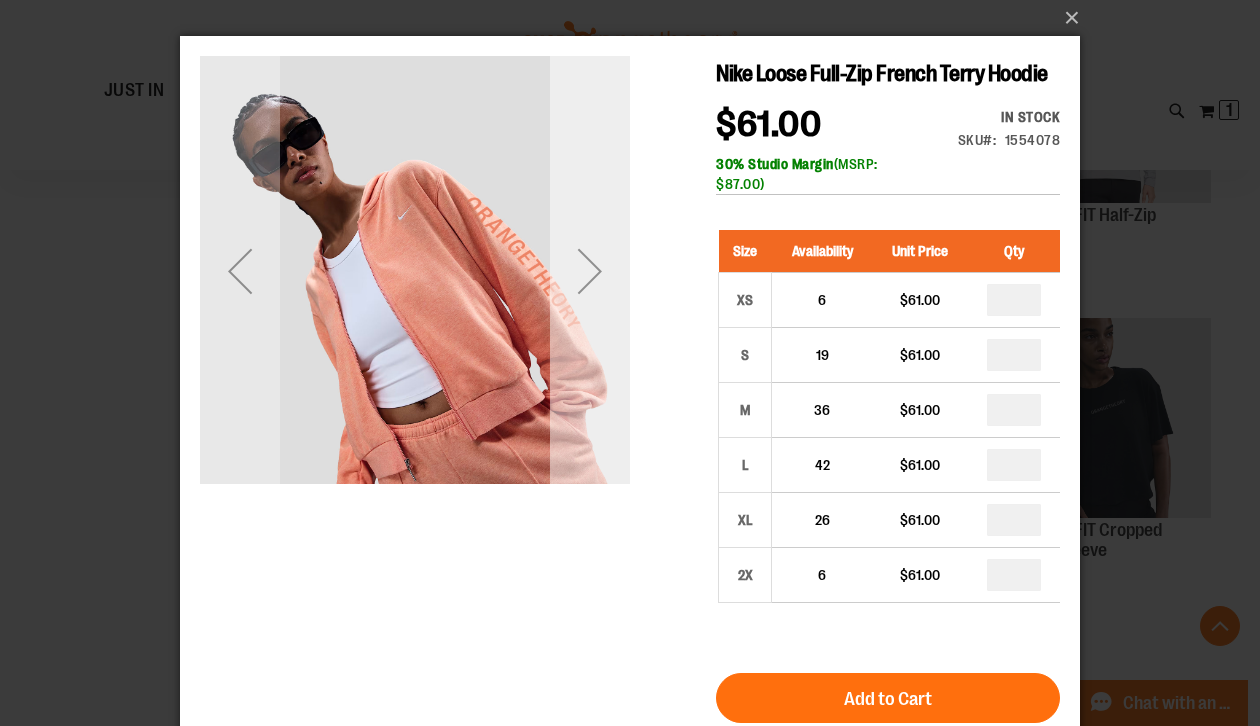 click at bounding box center (590, 271) 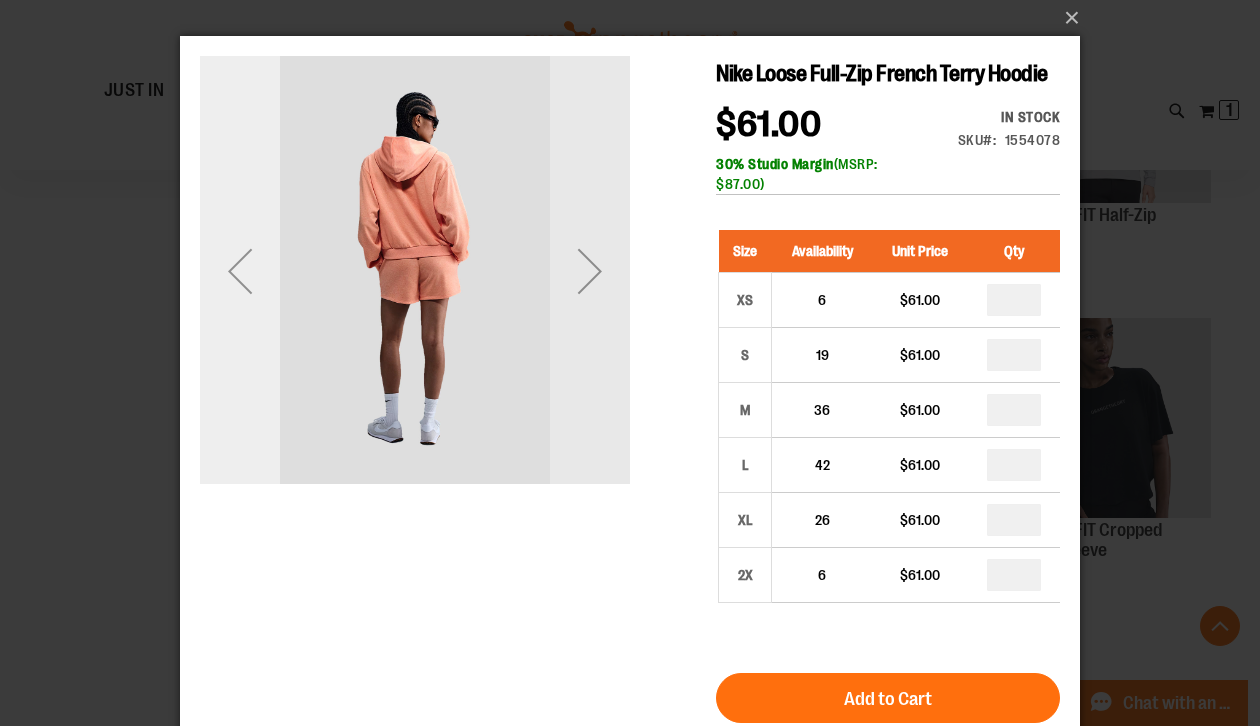 click at bounding box center [240, 271] 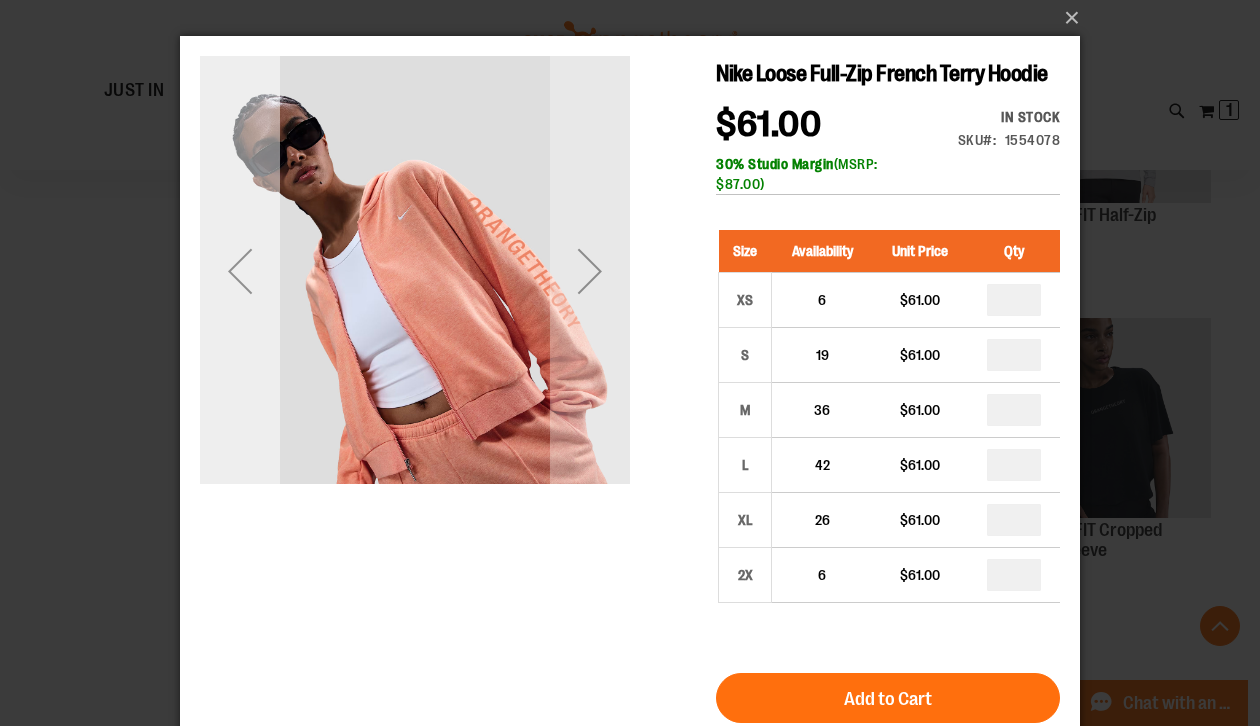 click at bounding box center (240, 271) 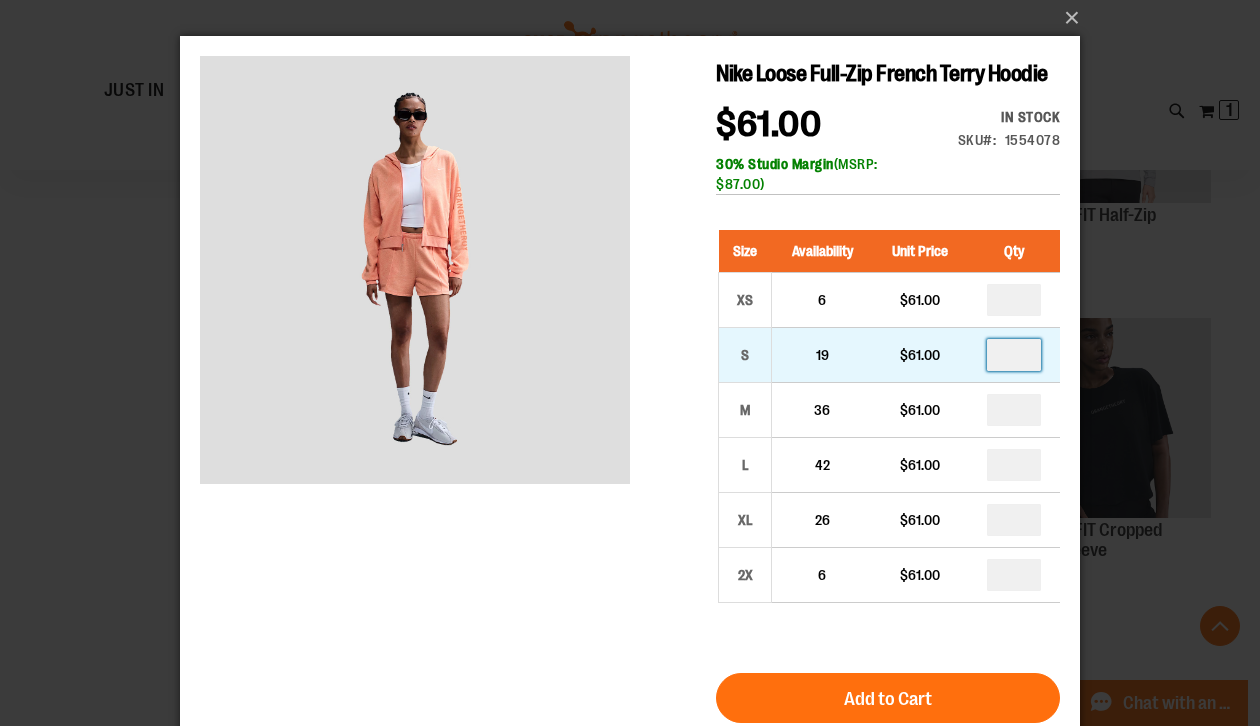 click at bounding box center (1014, 355) 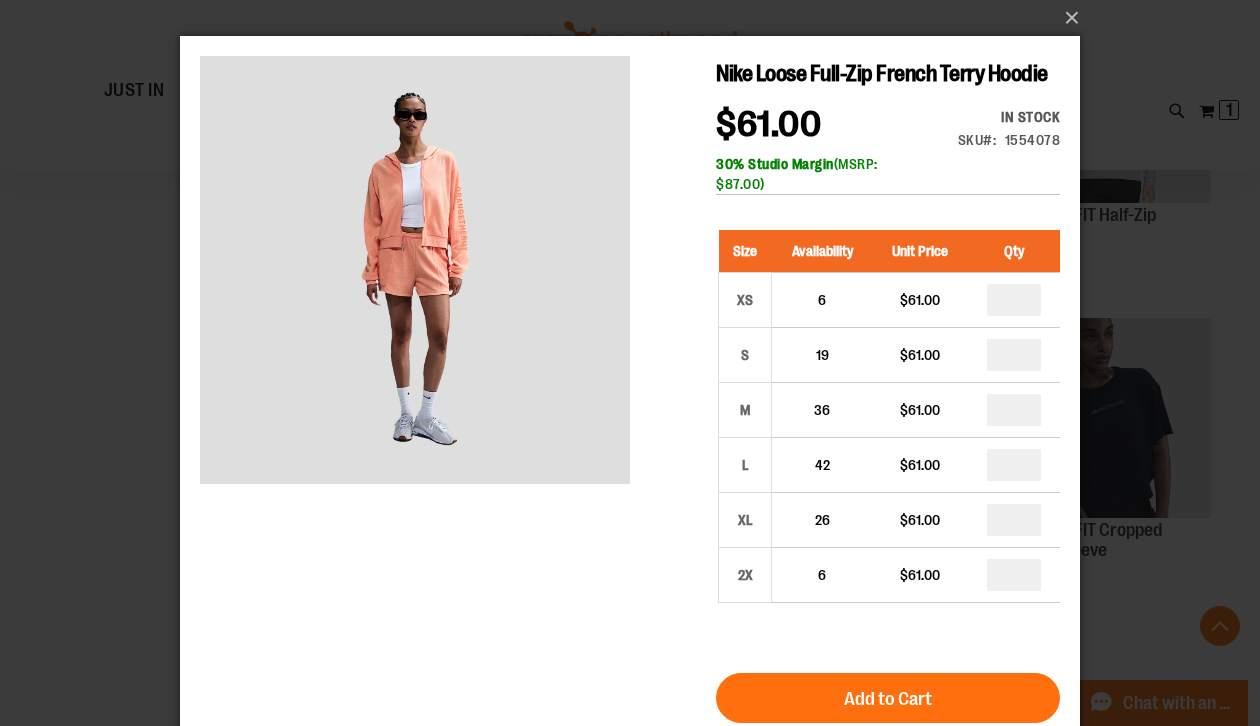 click on "×" at bounding box center [630, 359] 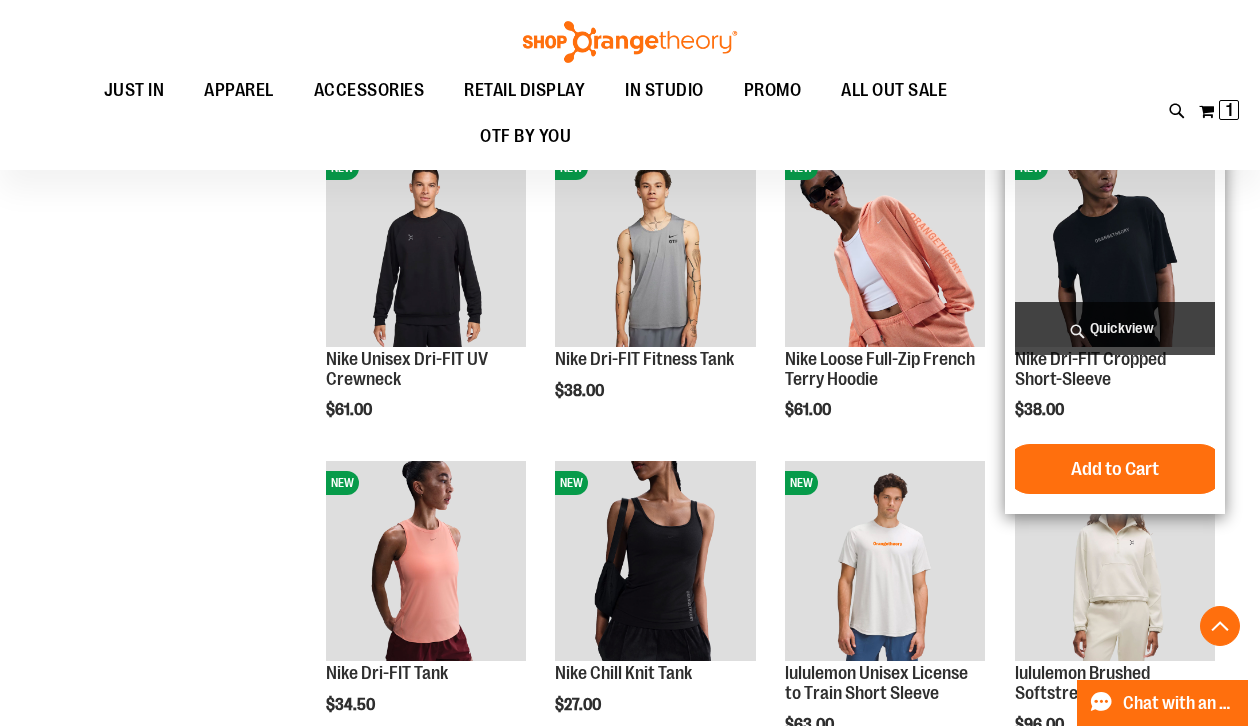 scroll, scrollTop: 1125, scrollLeft: 0, axis: vertical 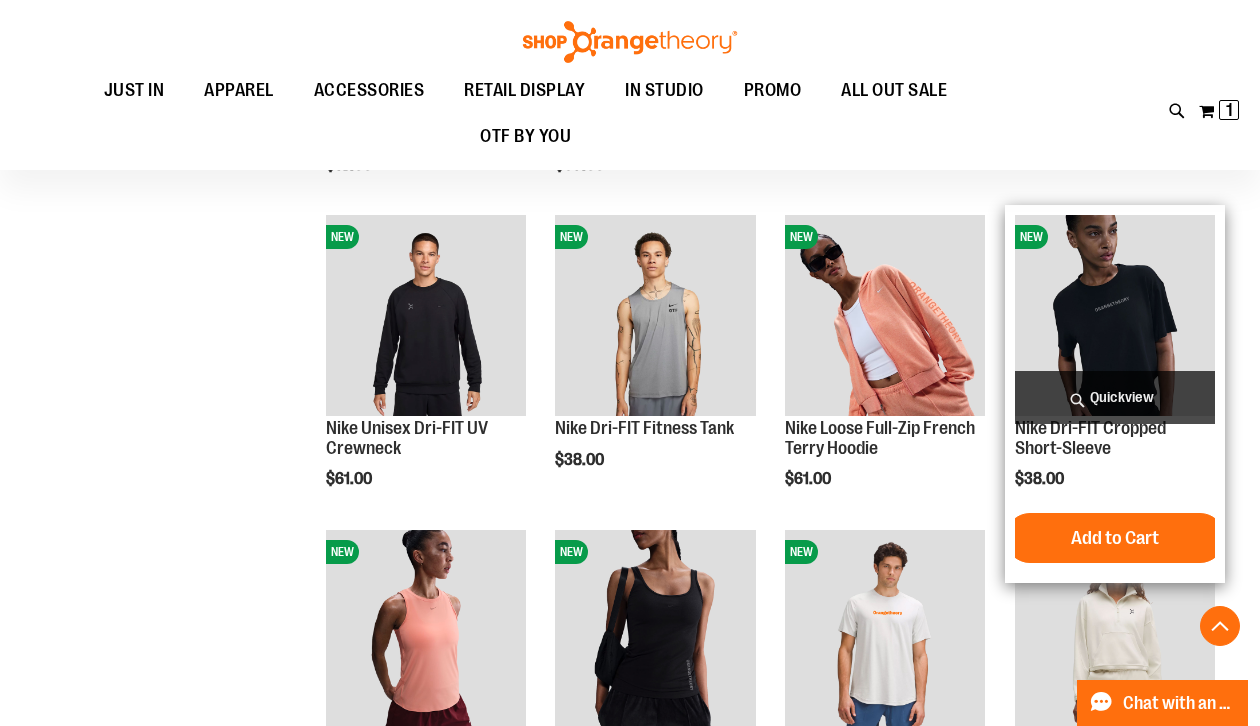 click on "Quickview" at bounding box center [1115, 397] 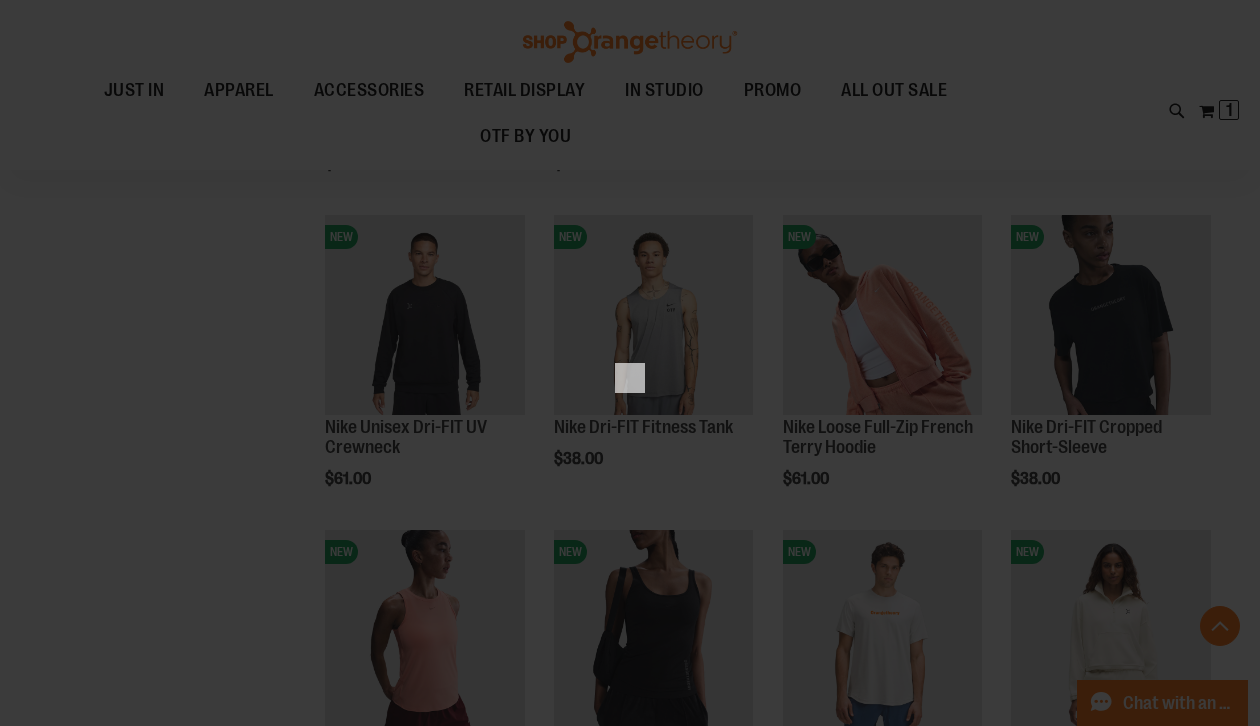 scroll, scrollTop: 0, scrollLeft: 0, axis: both 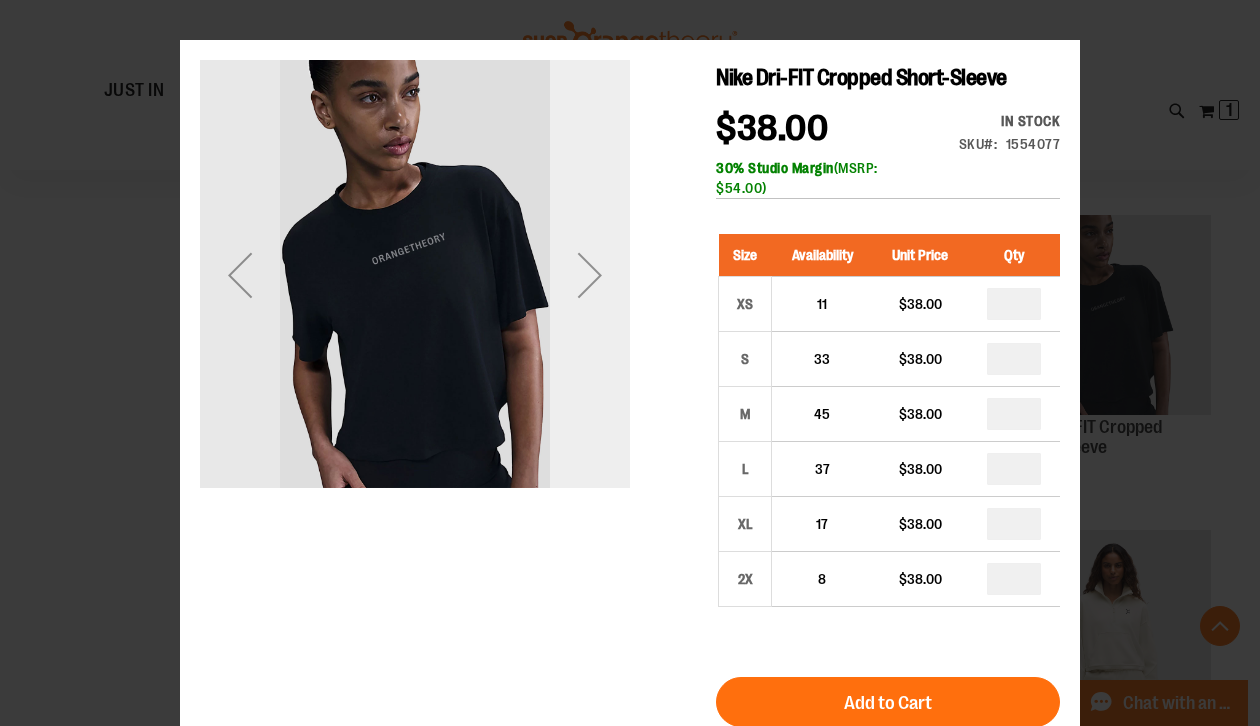 click at bounding box center [590, 275] 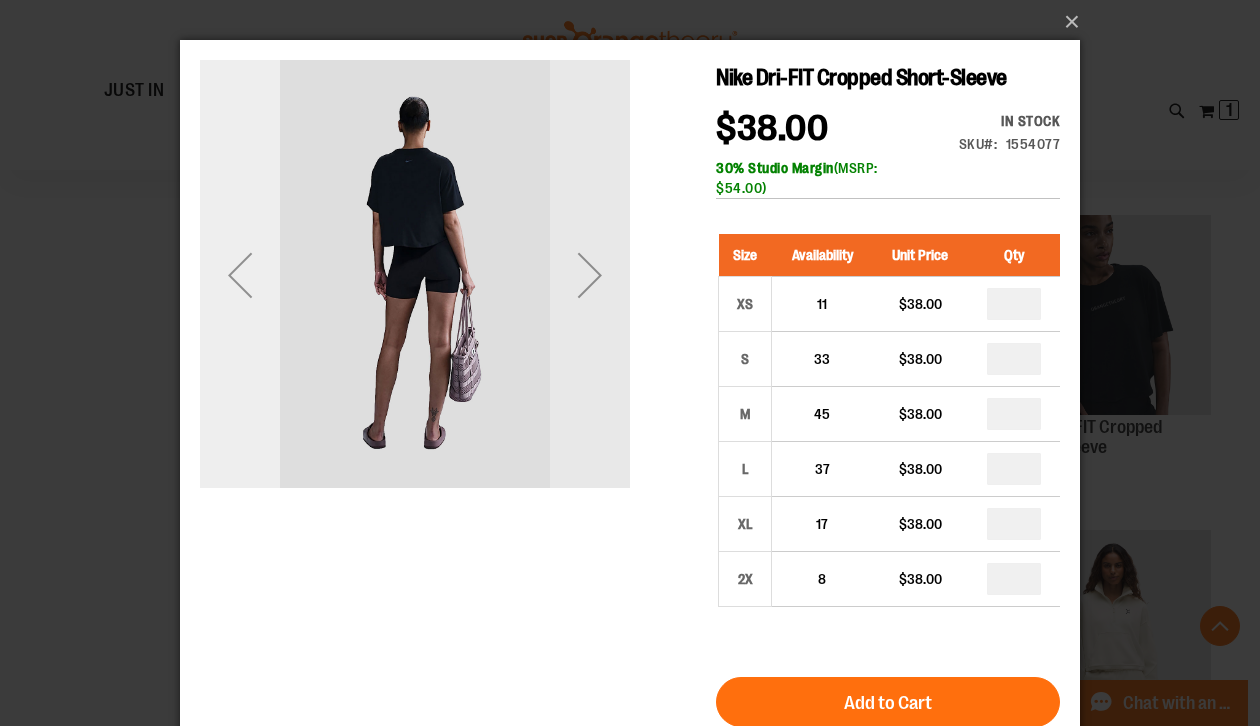 click at bounding box center [240, 275] 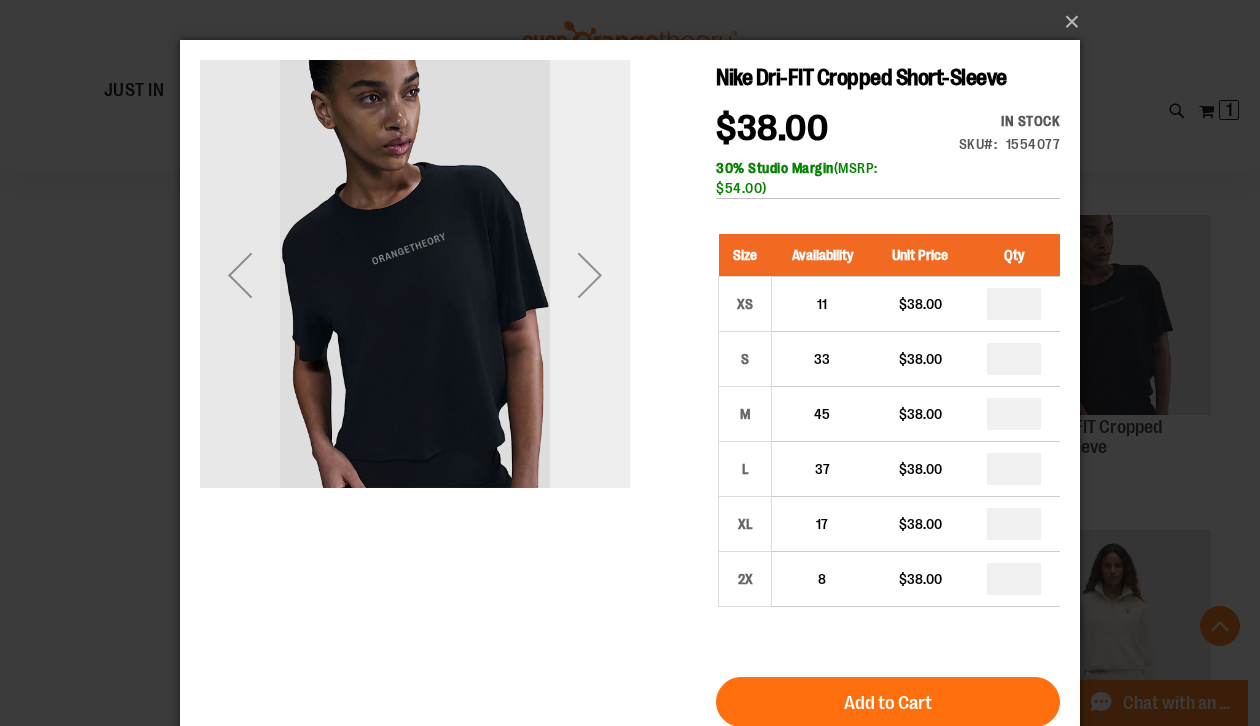 click at bounding box center (590, 275) 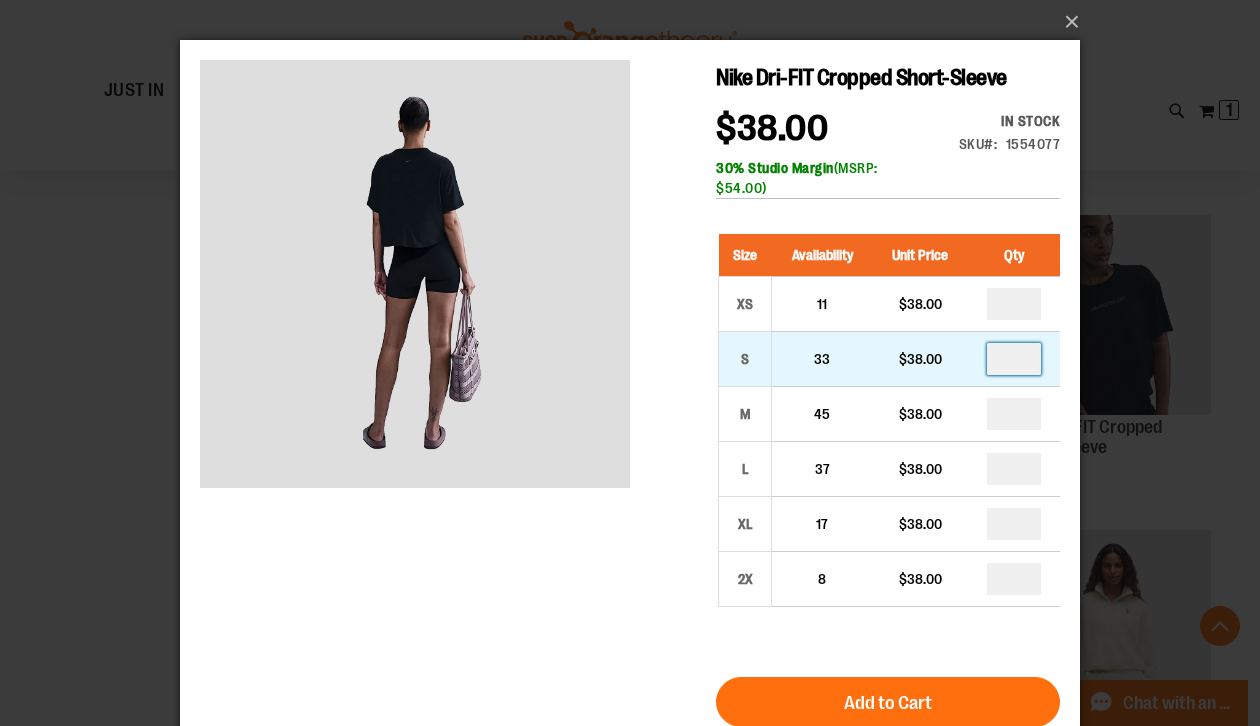 click at bounding box center [1014, 359] 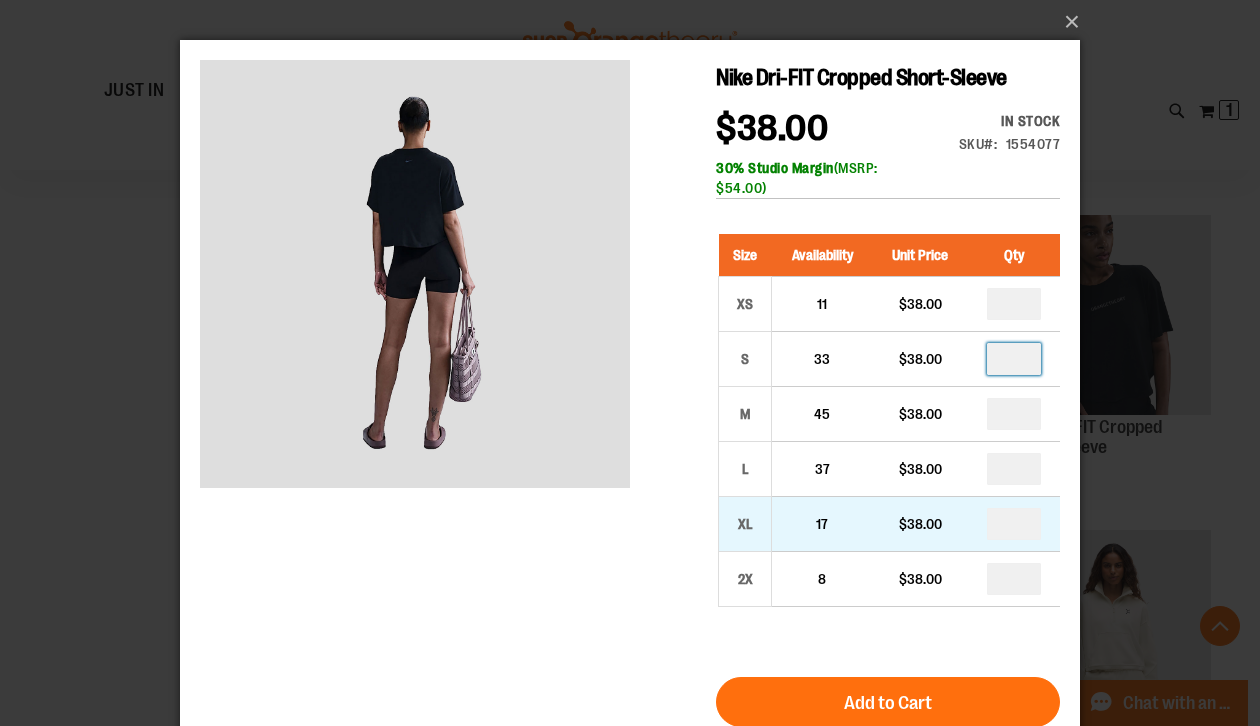 scroll, scrollTop: 44, scrollLeft: 0, axis: vertical 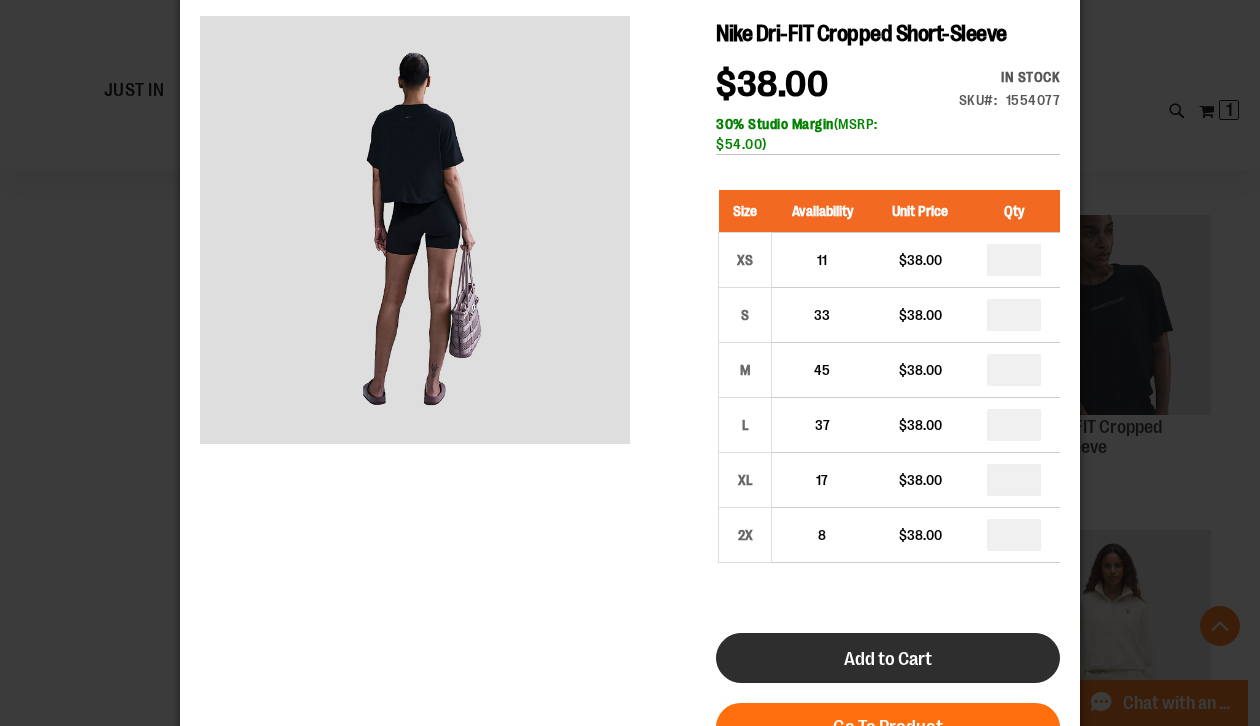 click on "Add to Cart" at bounding box center [888, 659] 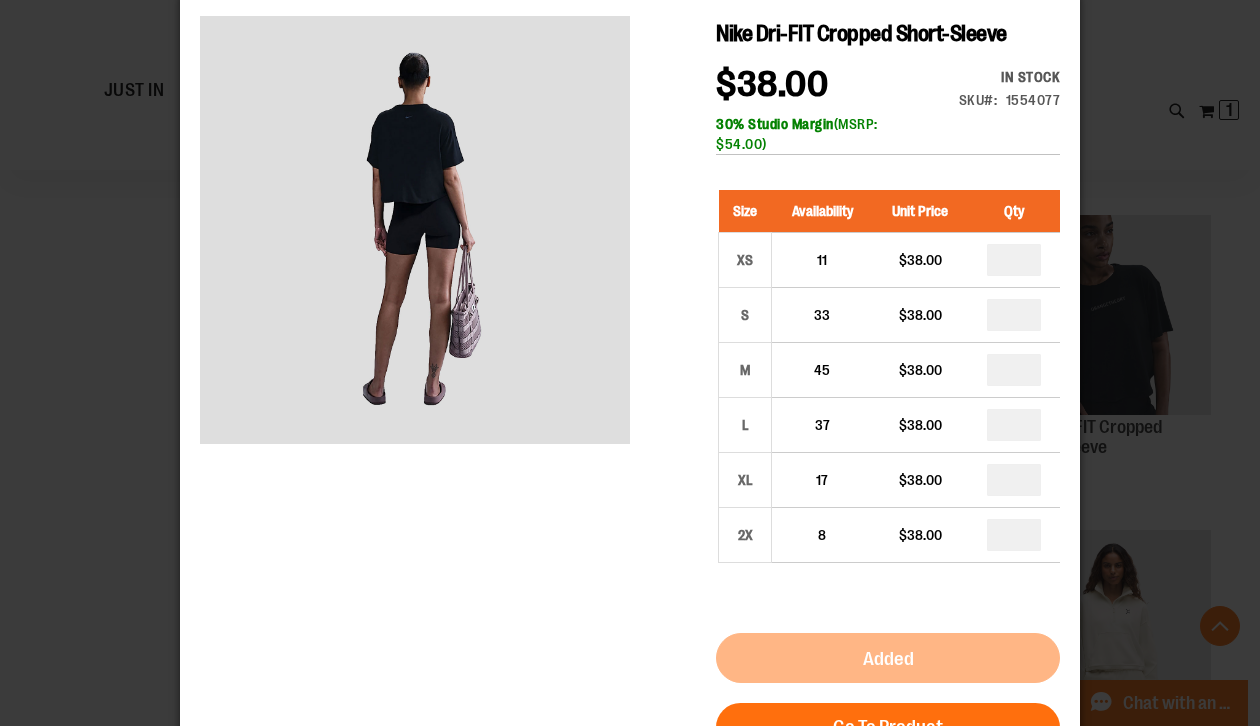 click on "×" at bounding box center [630, 319] 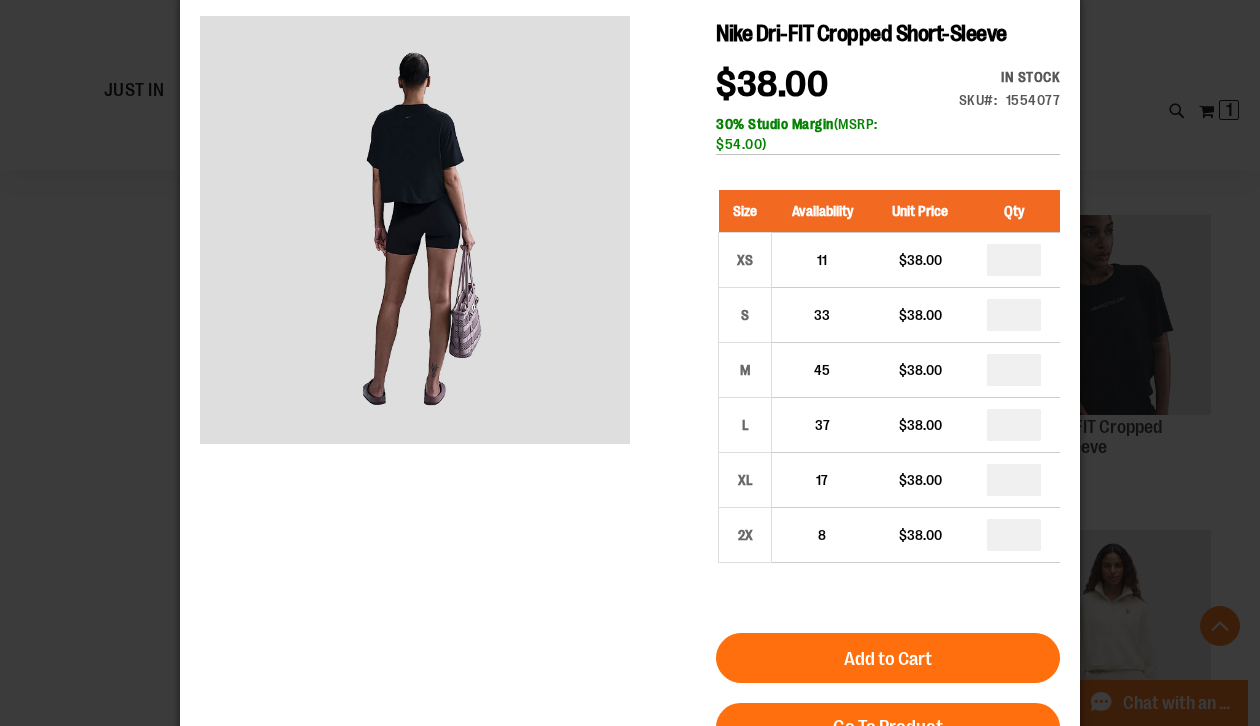 click on "×" at bounding box center (630, 319) 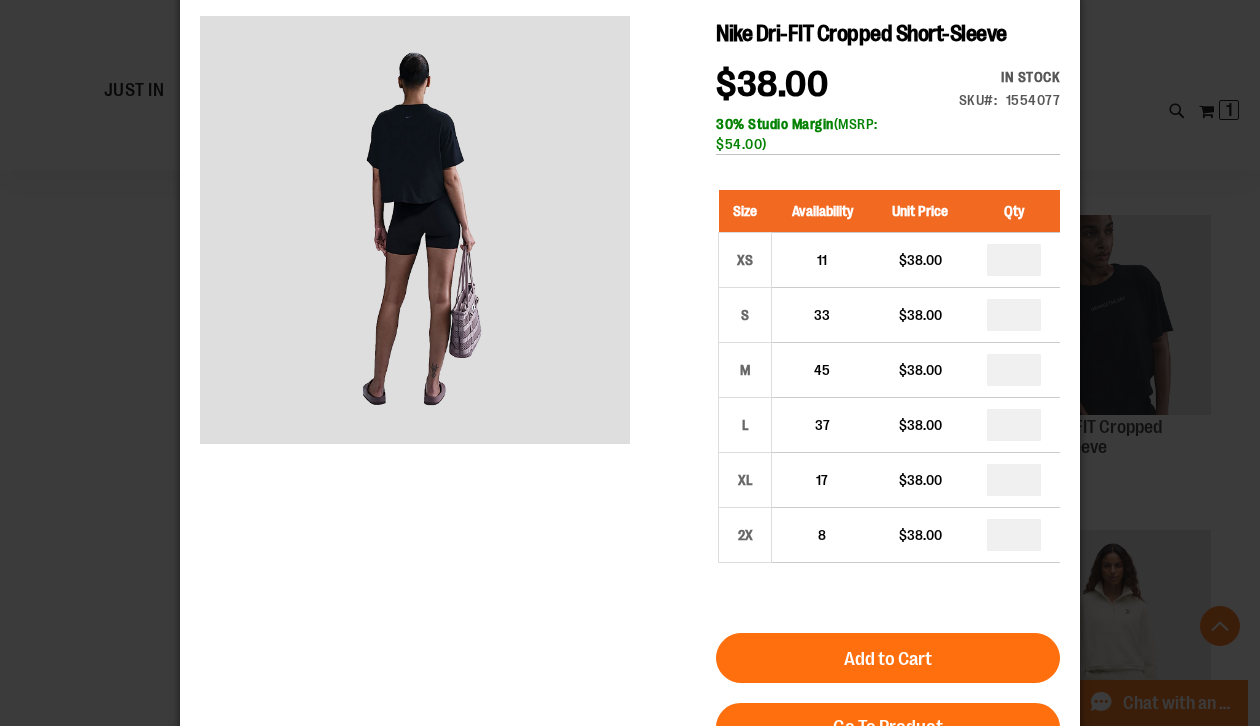 scroll, scrollTop: 0, scrollLeft: 0, axis: both 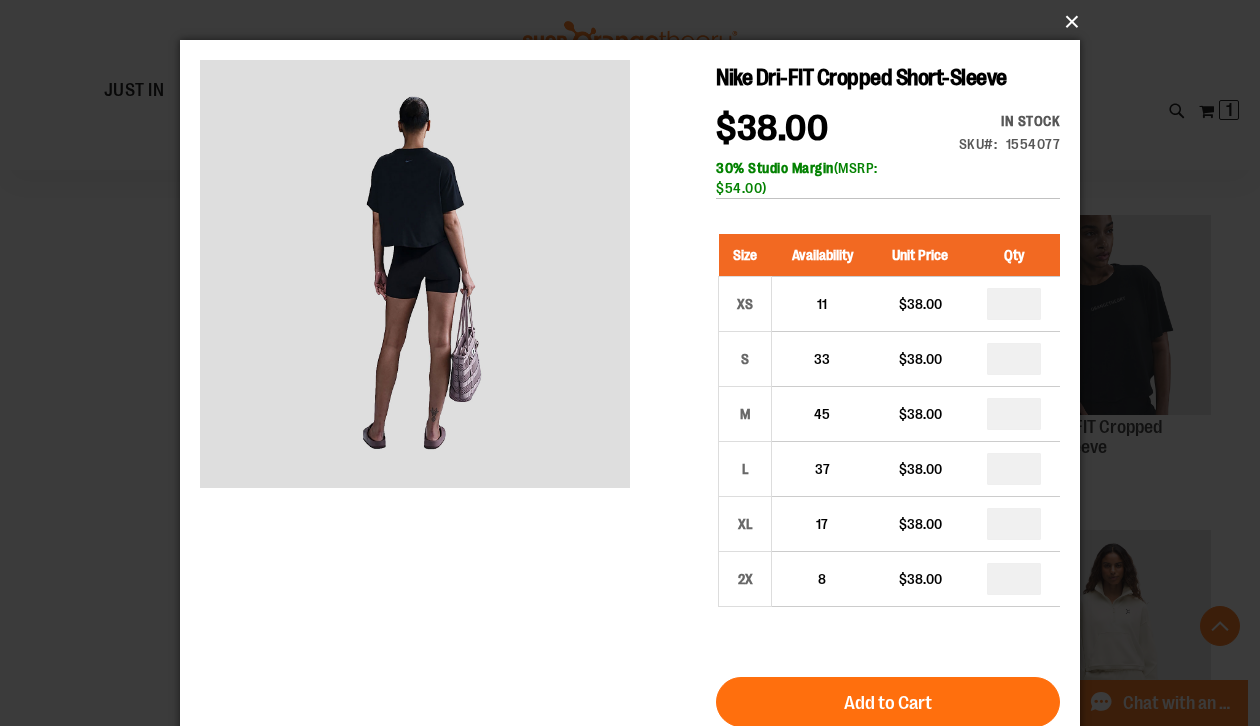 click on "×" at bounding box center [636, 22] 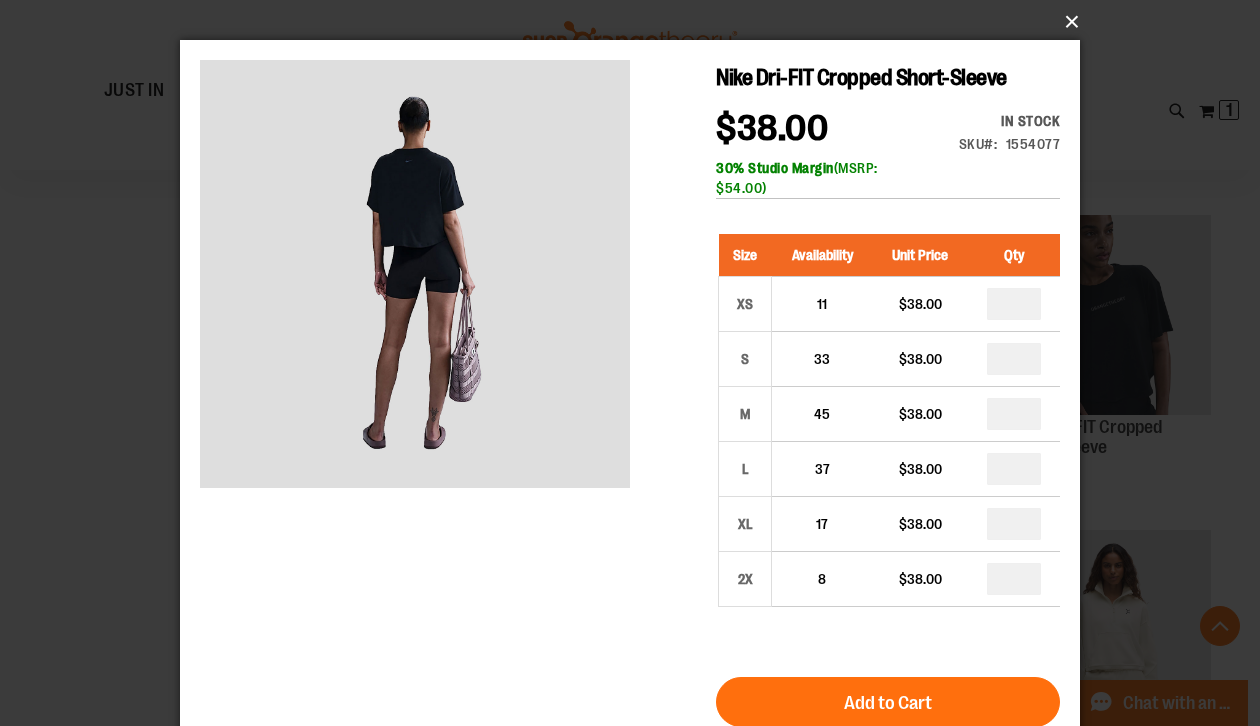click on "×" at bounding box center [636, 22] 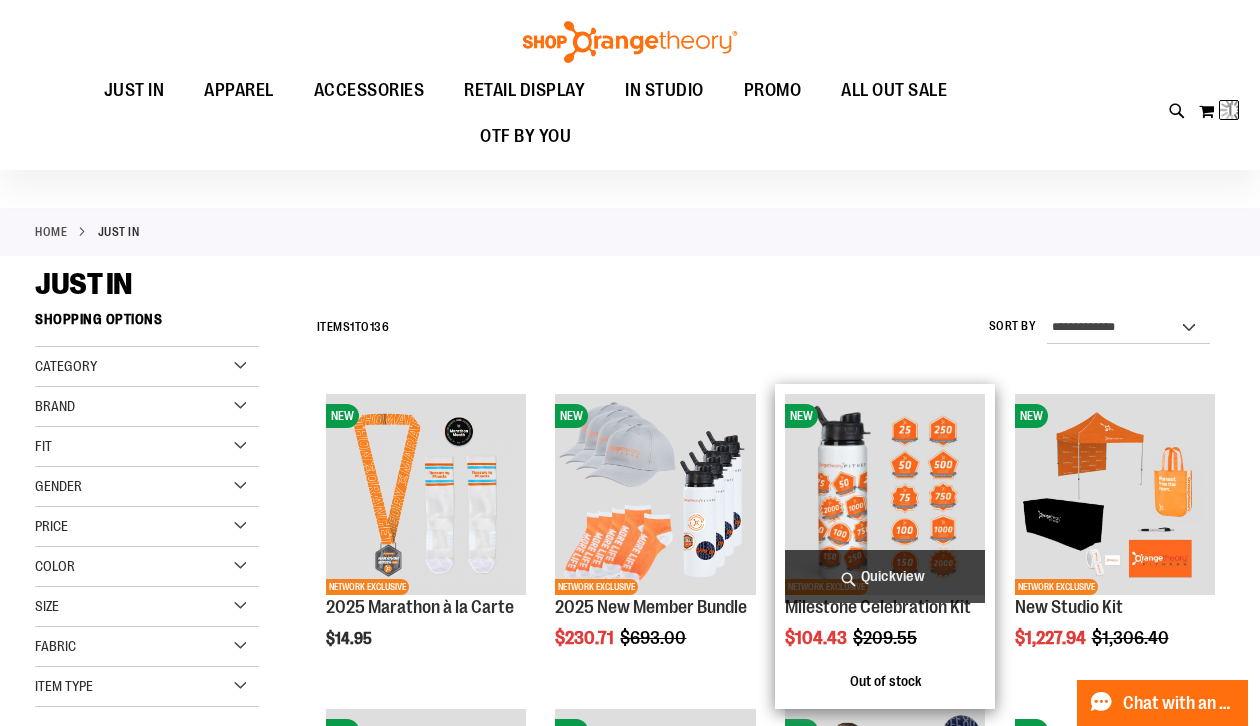 scroll, scrollTop: 0, scrollLeft: 0, axis: both 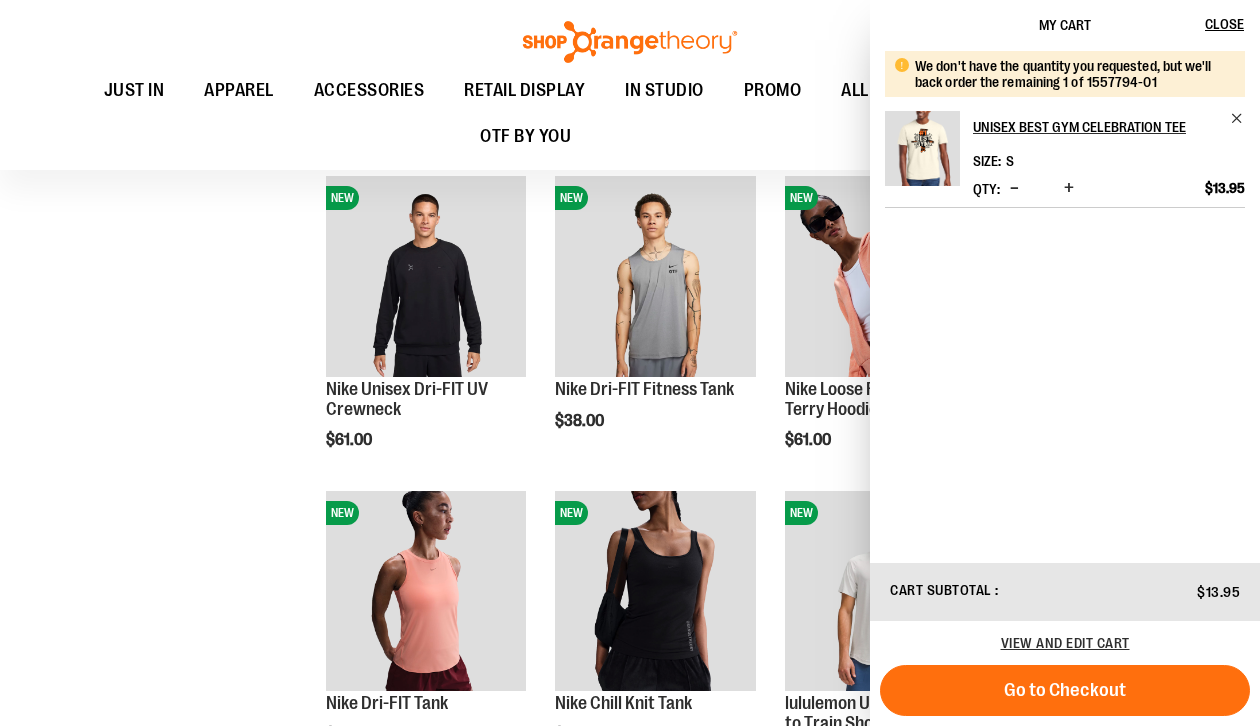 click on "**********" at bounding box center (630, 167) 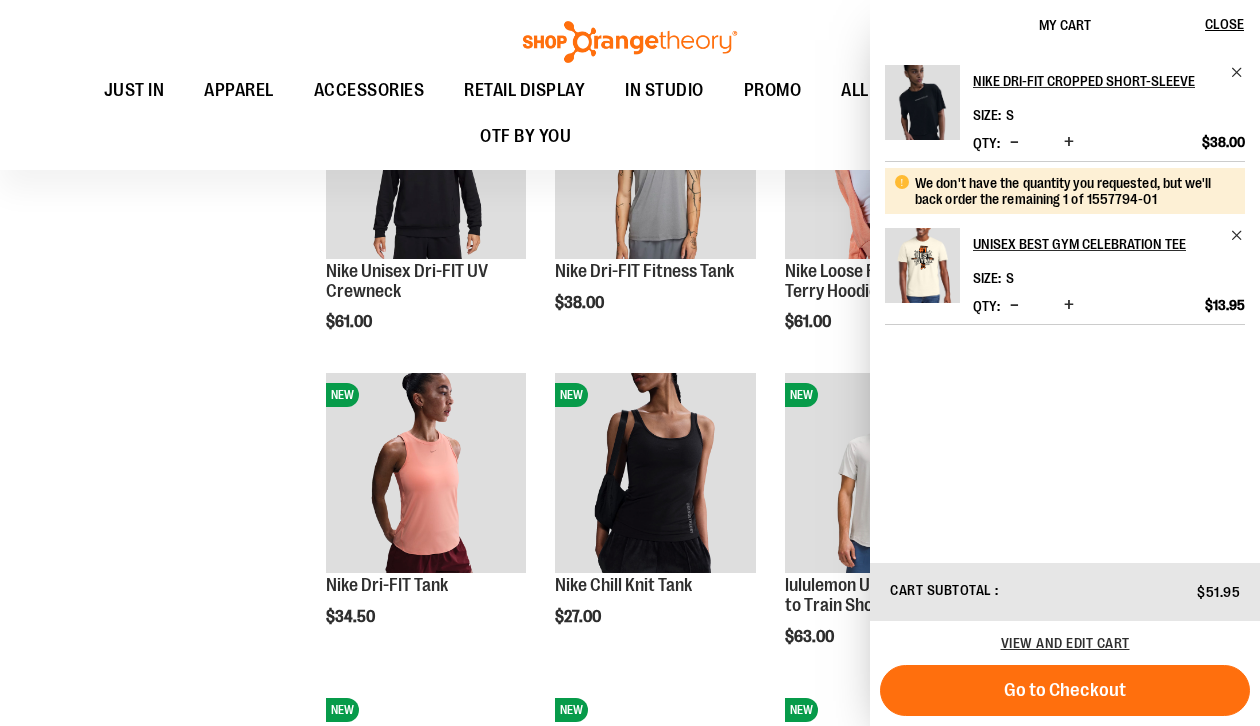 scroll, scrollTop: 1283, scrollLeft: 0, axis: vertical 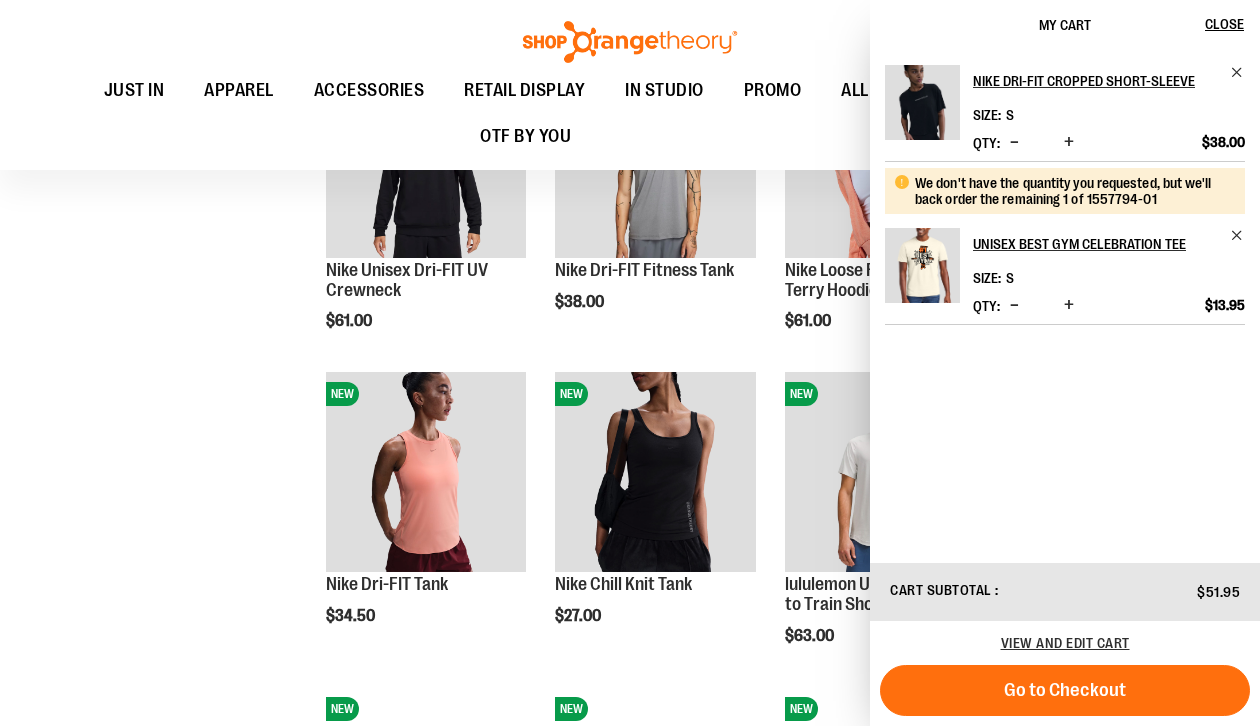 click on "**********" at bounding box center (630, 66) 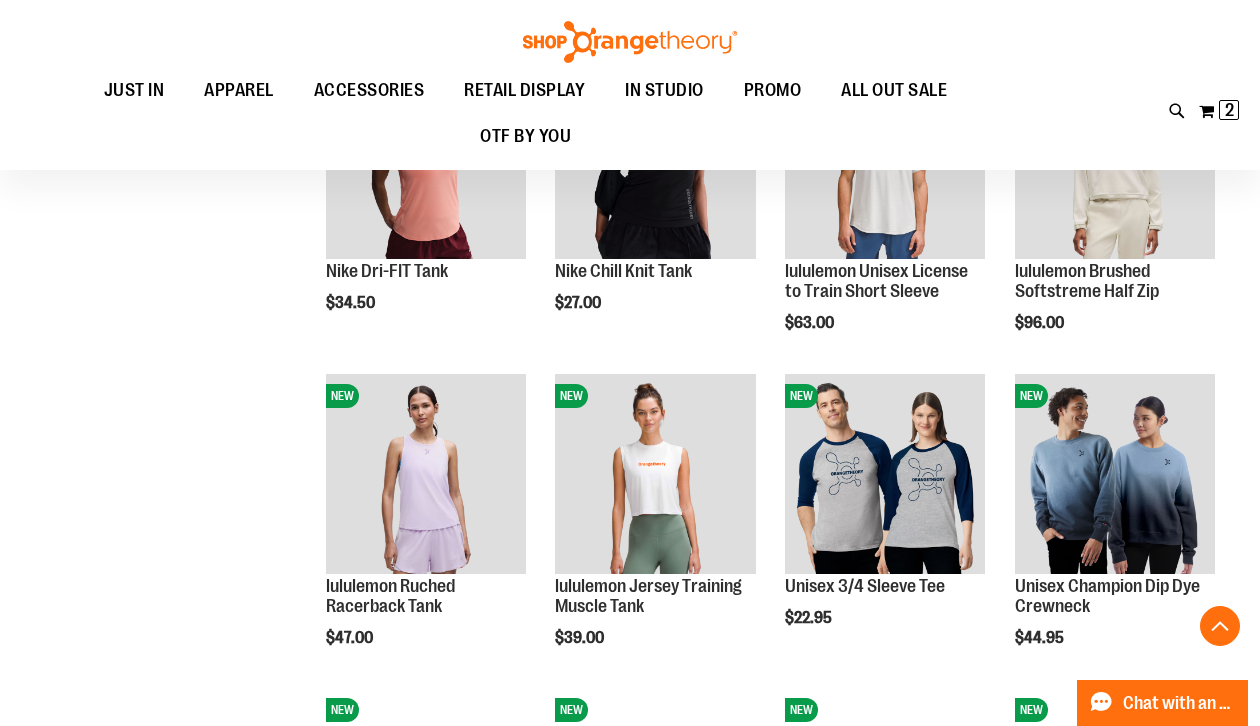 scroll, scrollTop: 1600, scrollLeft: 0, axis: vertical 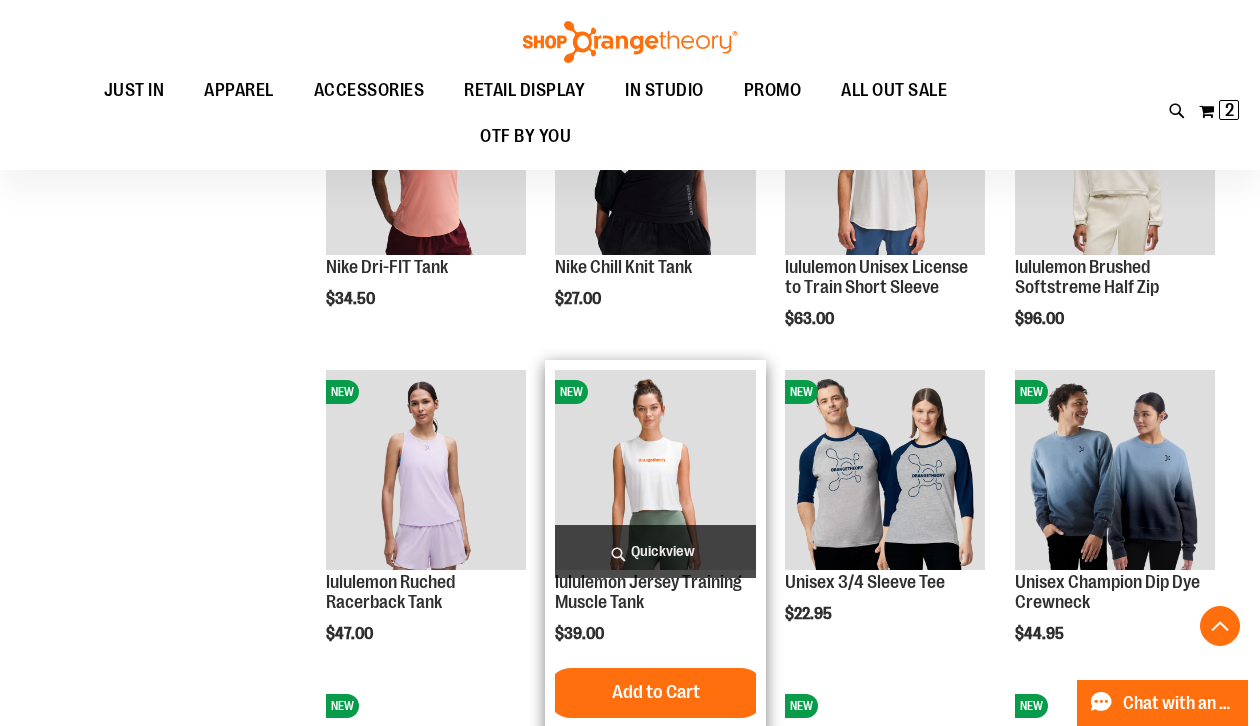 click on "Quickview" at bounding box center (655, 551) 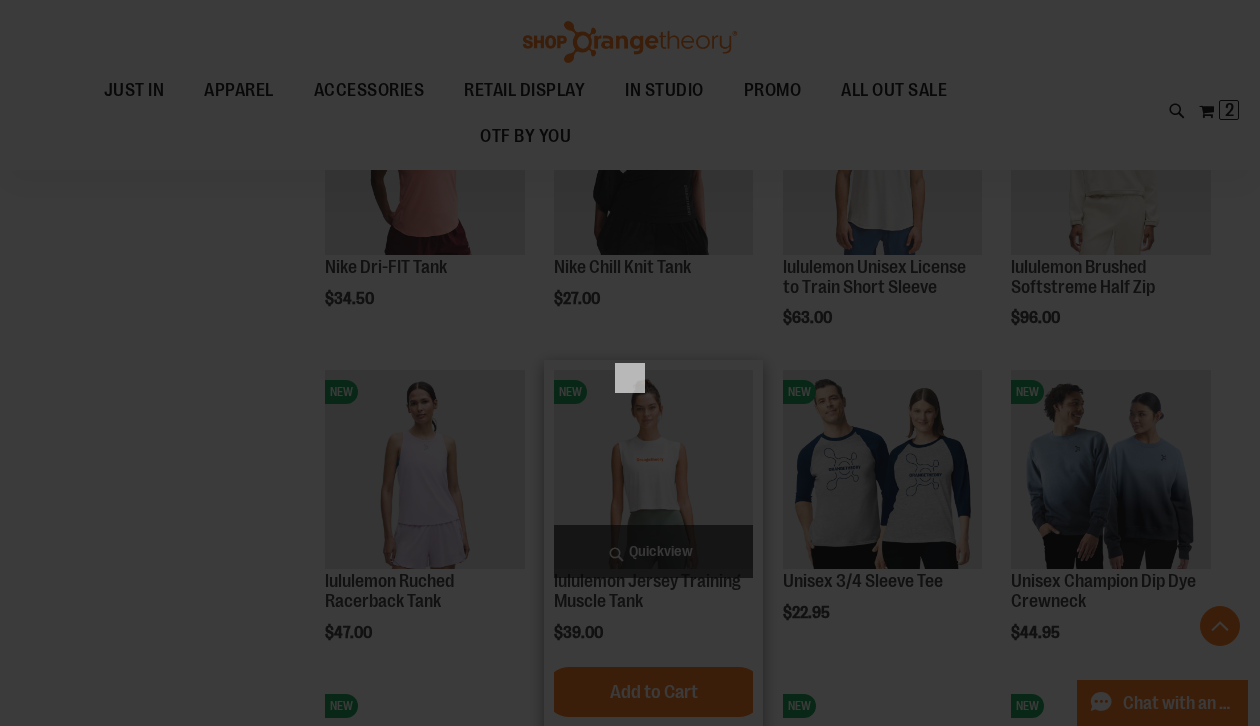scroll, scrollTop: 0, scrollLeft: 0, axis: both 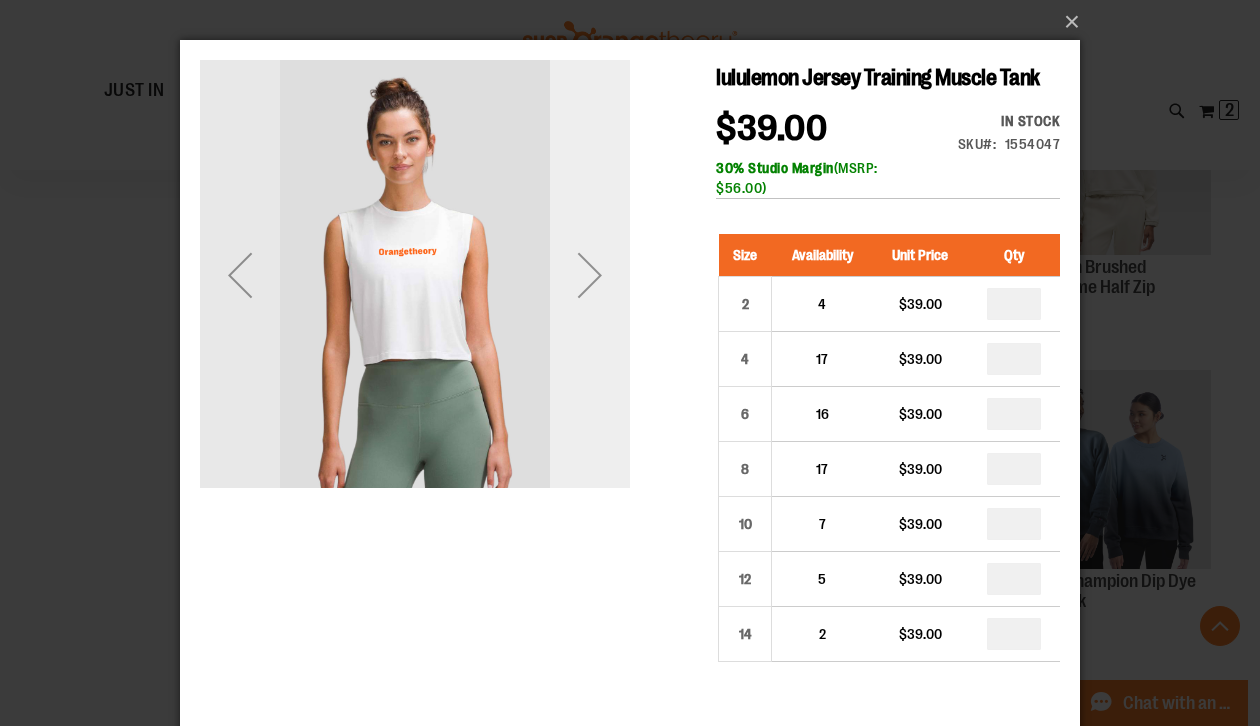 click at bounding box center [590, 275] 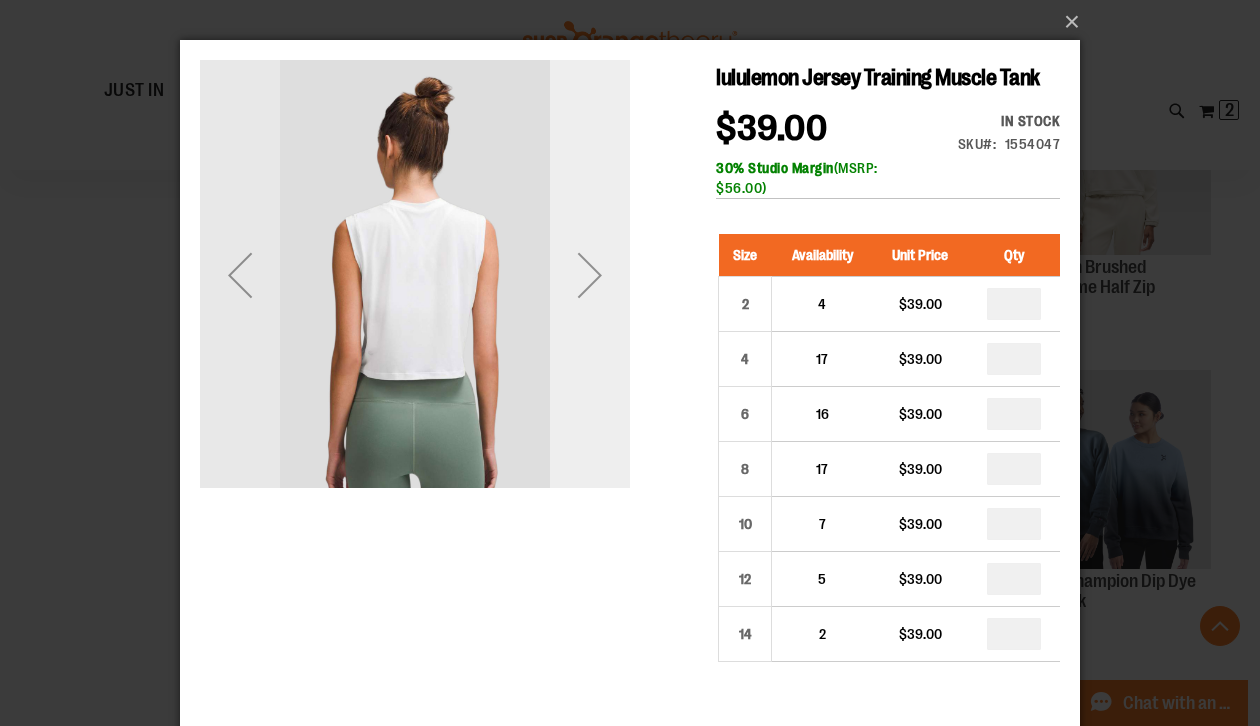 click at bounding box center [590, 275] 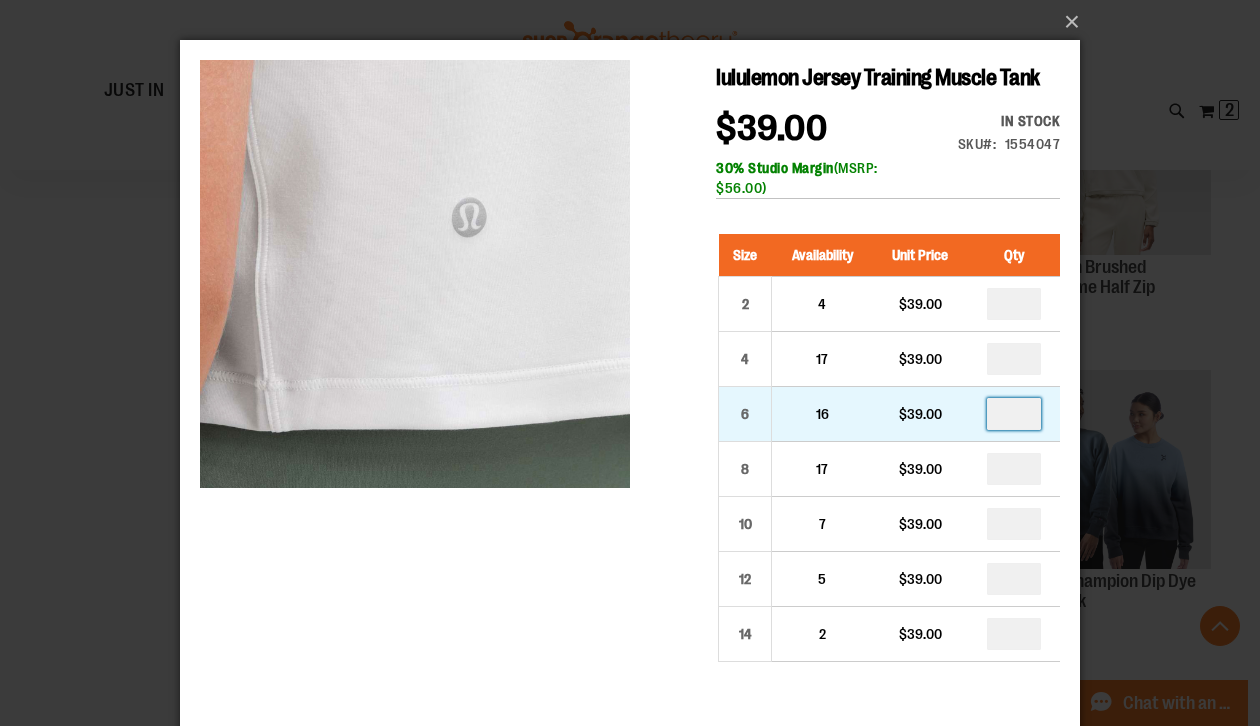 click at bounding box center [1014, 414] 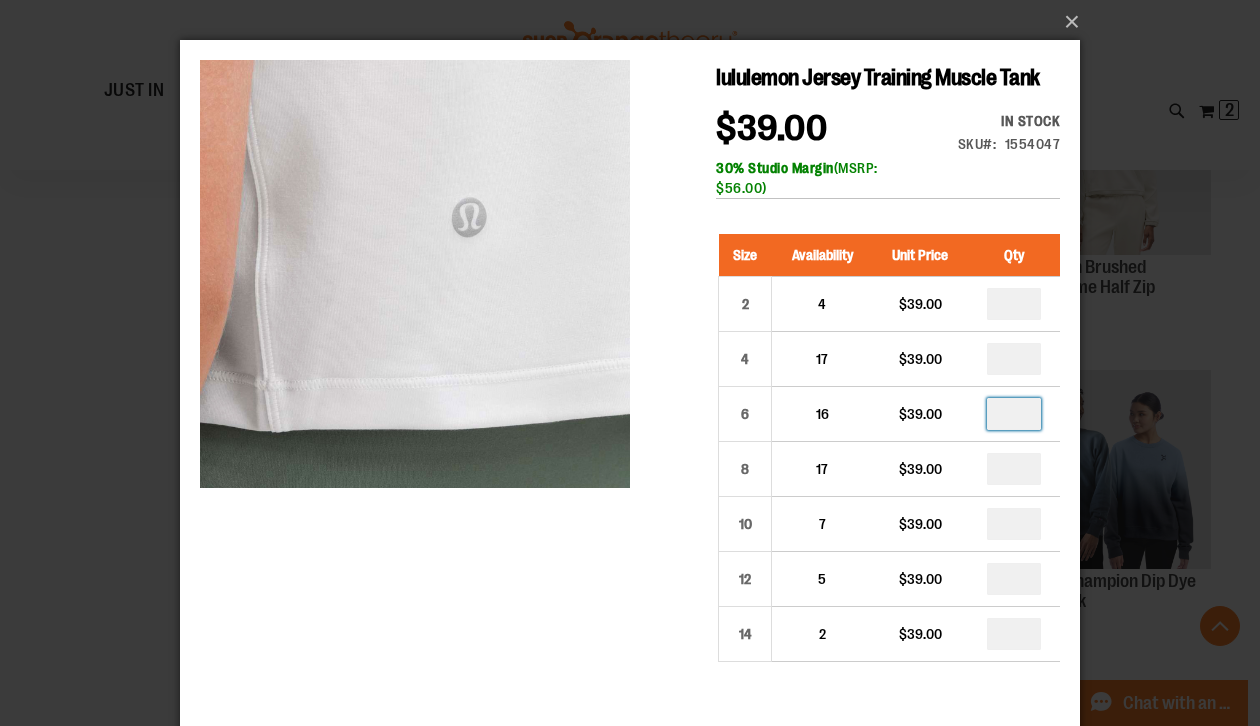 click on "lululemon Jersey Training Muscle Tank
$39.00
In stock
Only  %1  left
SKU
1554047
30% Studio Margin  (MSRP: $56.00)
Size
Availability
Unit Price
Qty
2
4
$39.00
*" at bounding box center [630, 554] 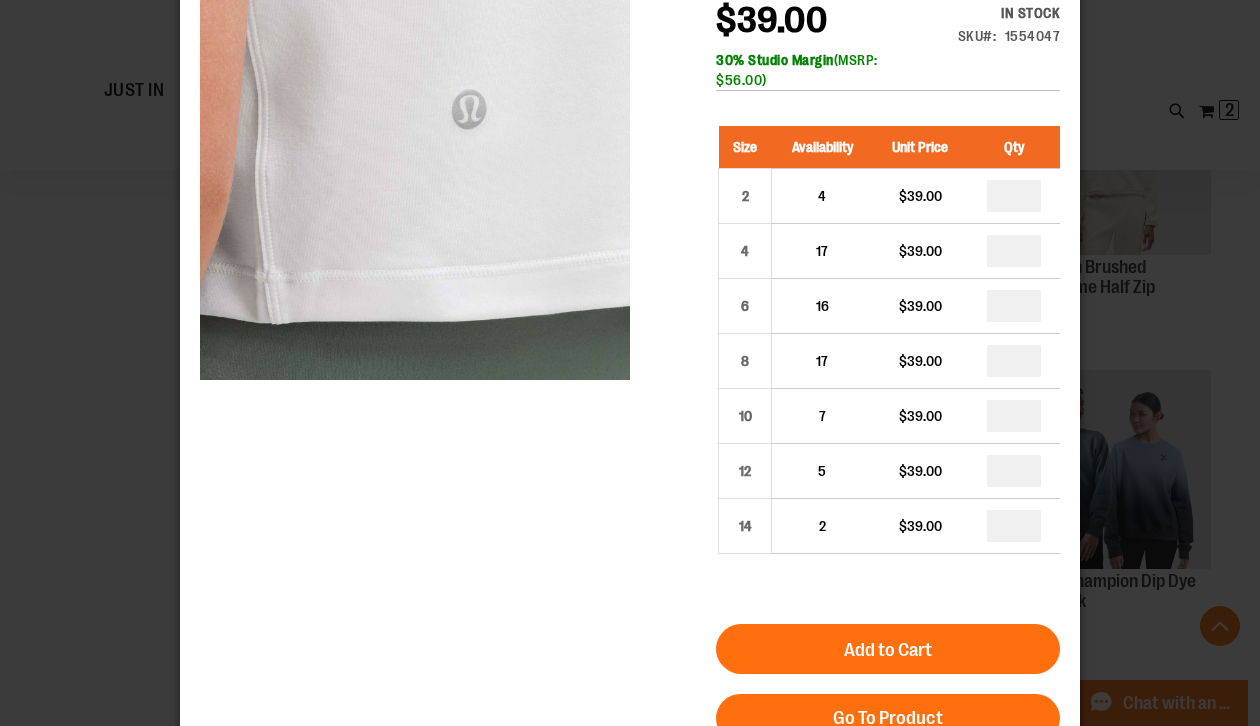 scroll, scrollTop: 117, scrollLeft: 0, axis: vertical 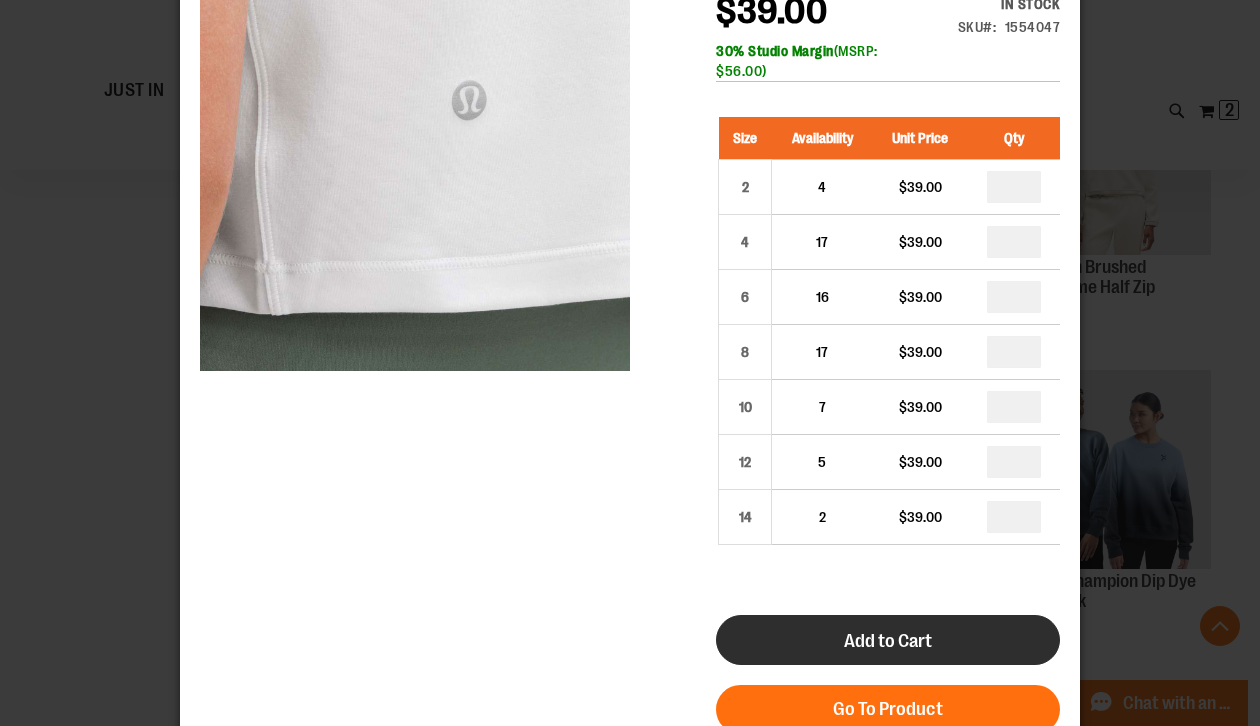 click on "Add to Cart" at bounding box center [888, 640] 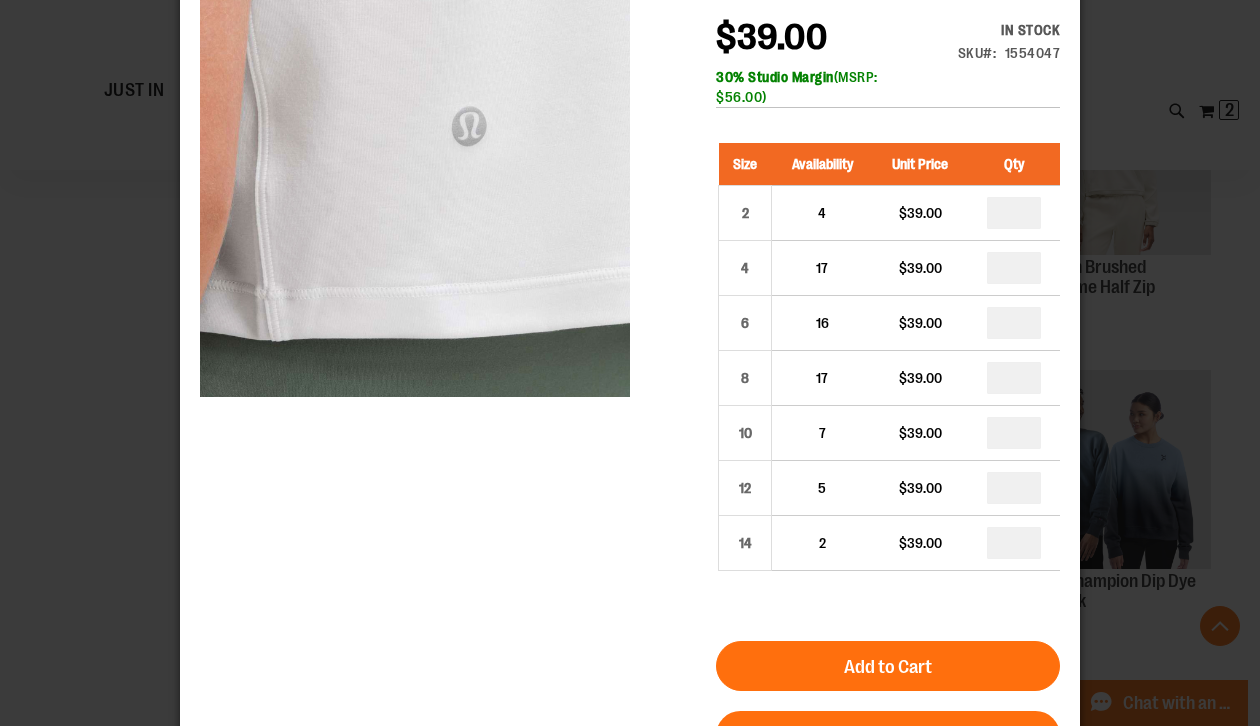 scroll, scrollTop: 0, scrollLeft: 0, axis: both 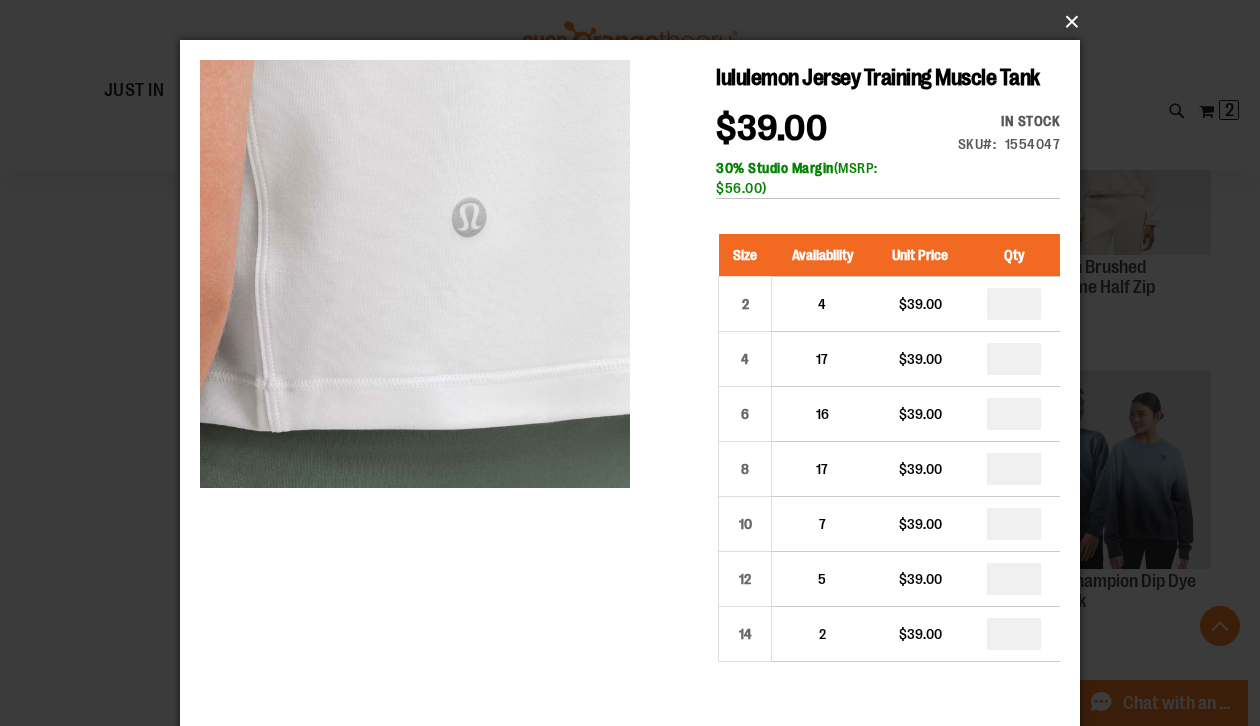 click on "×" at bounding box center [636, 22] 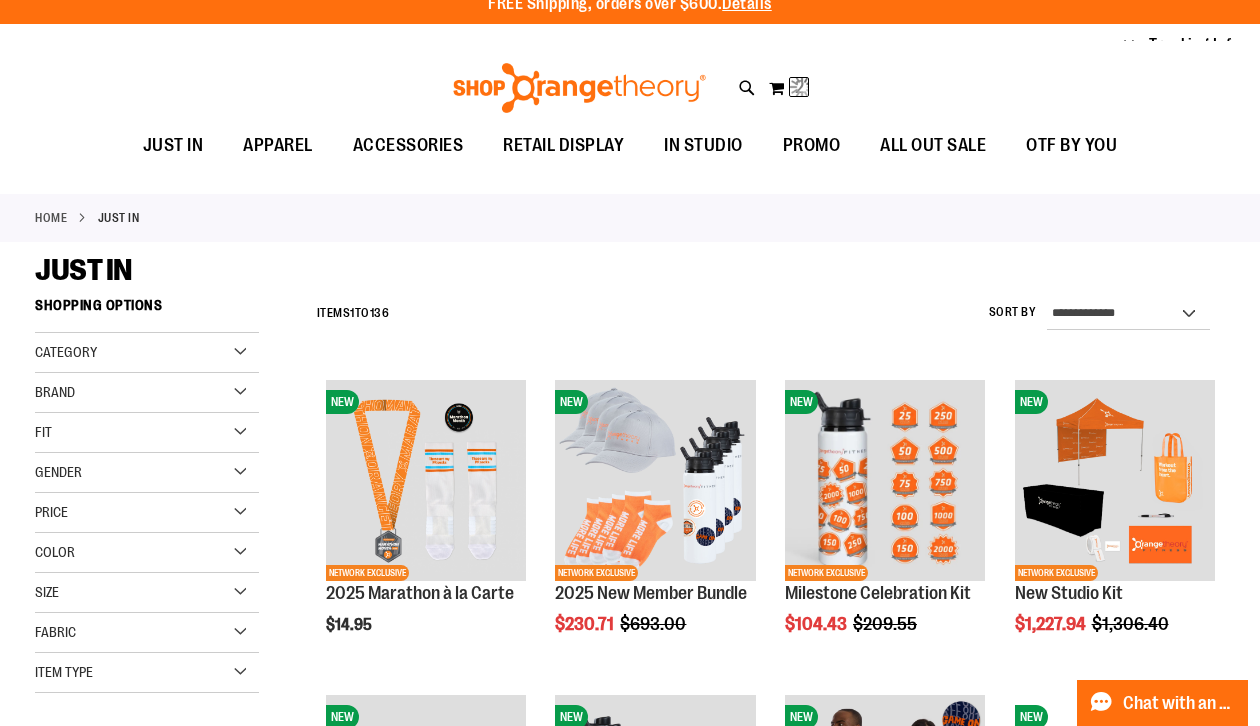 scroll, scrollTop: 0, scrollLeft: 0, axis: both 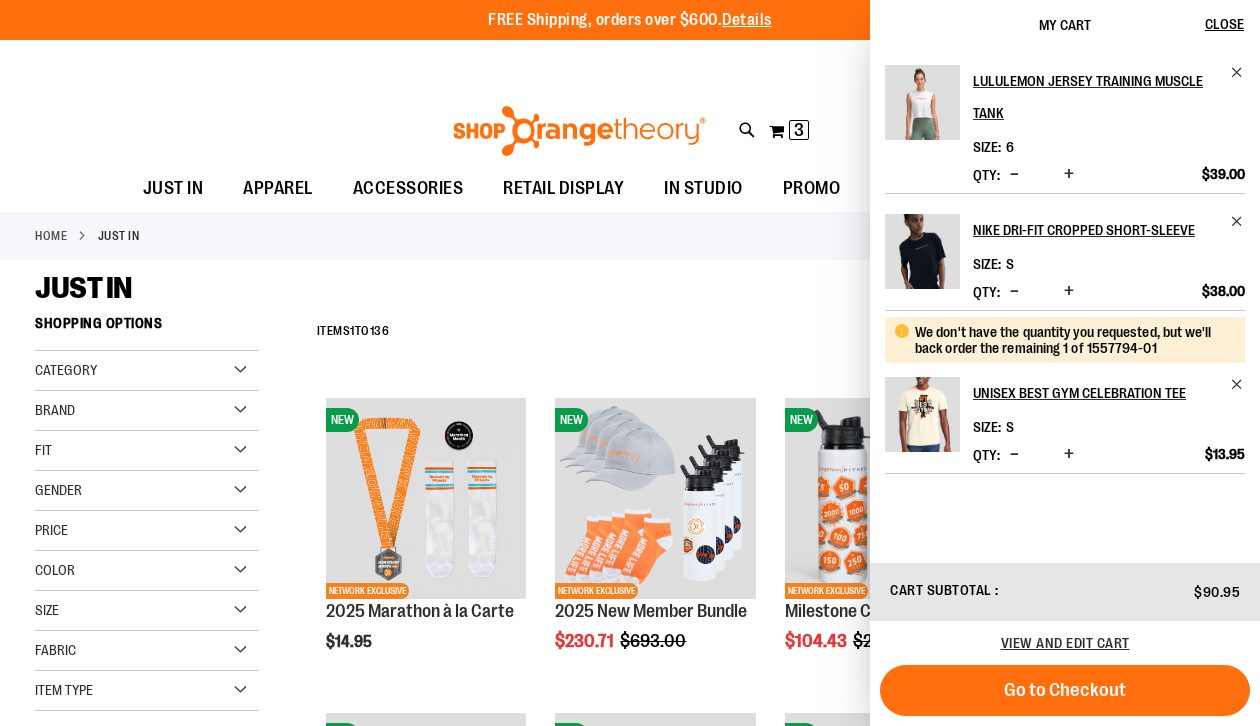 click on "**********" at bounding box center [754, 1823] 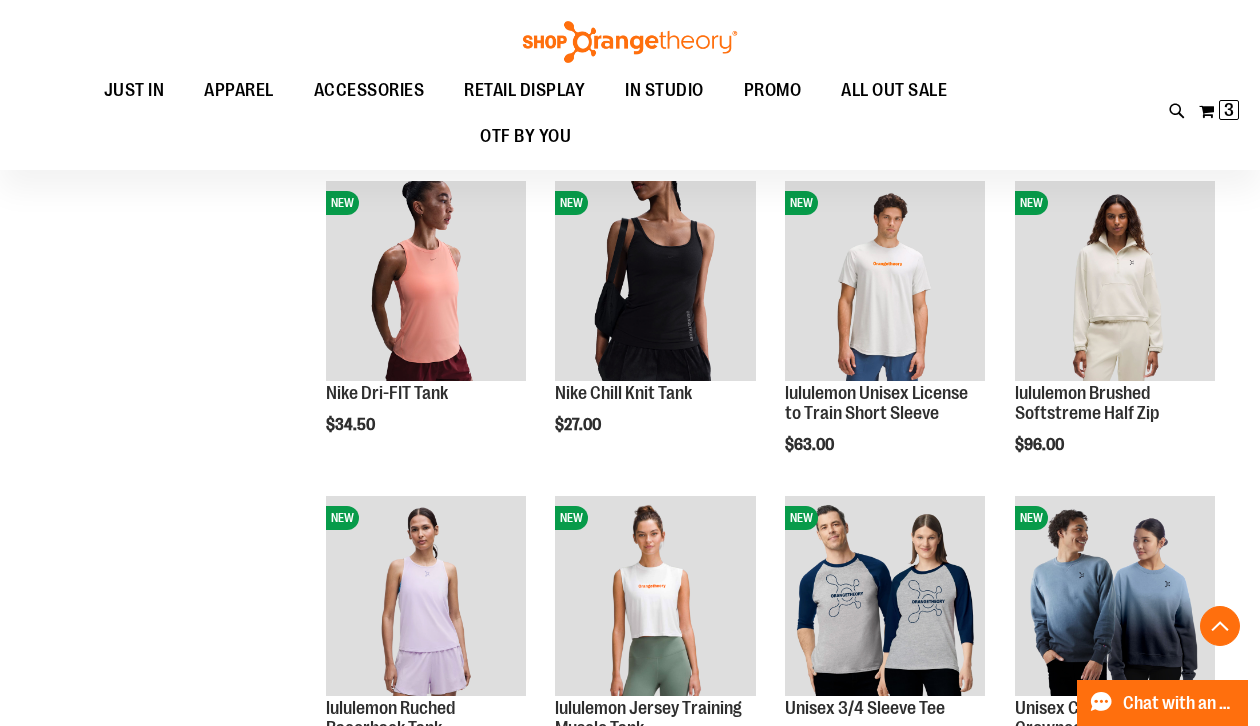 scroll, scrollTop: 1472, scrollLeft: 0, axis: vertical 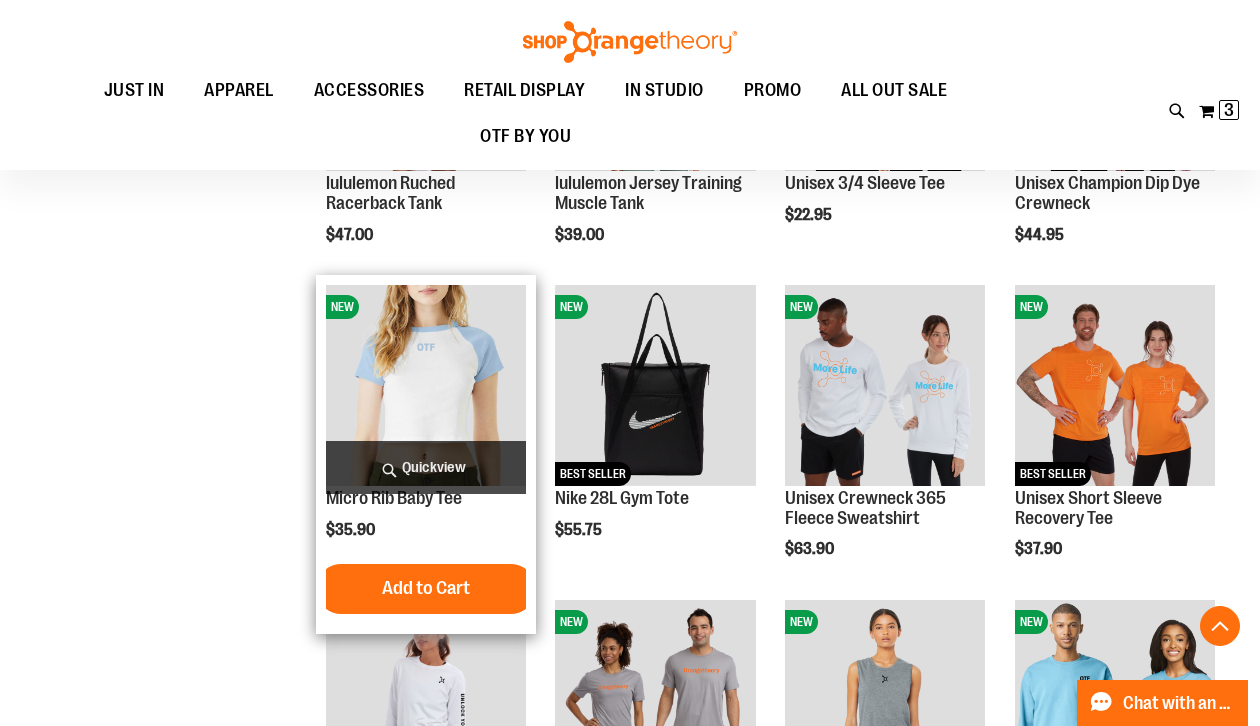 click on "Quickview" at bounding box center (426, 467) 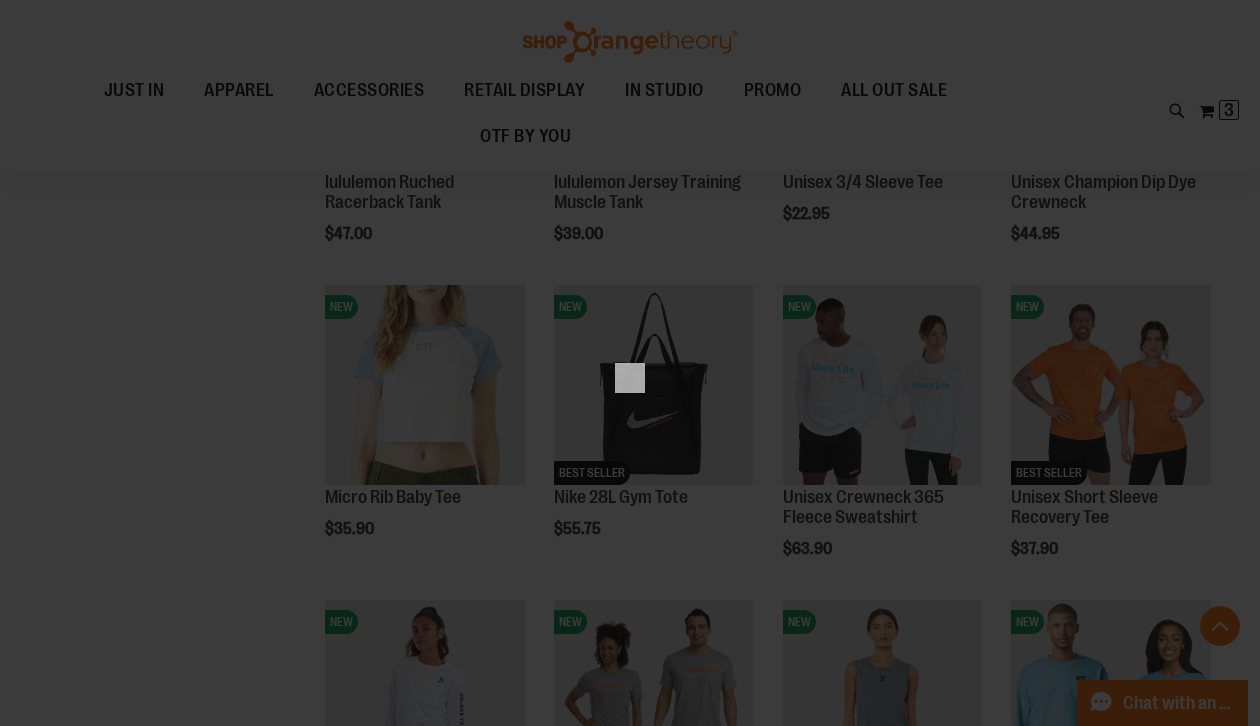 scroll, scrollTop: 0, scrollLeft: 0, axis: both 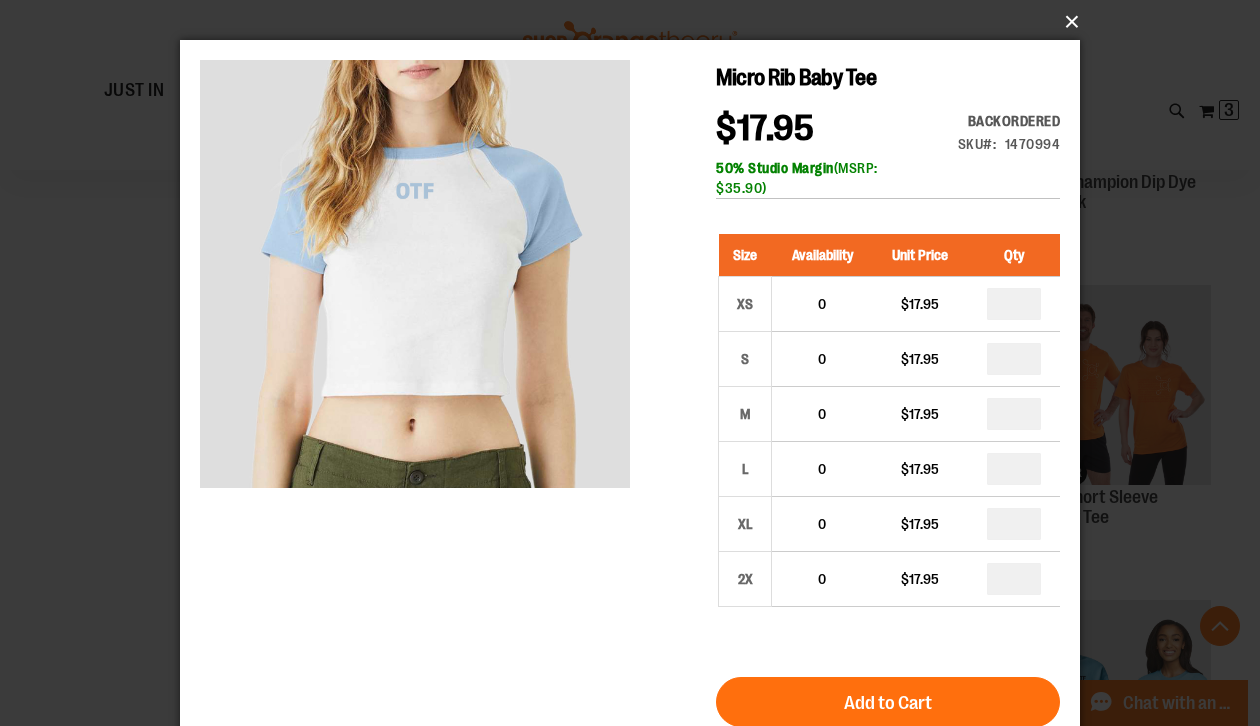 click on "×" at bounding box center [636, 22] 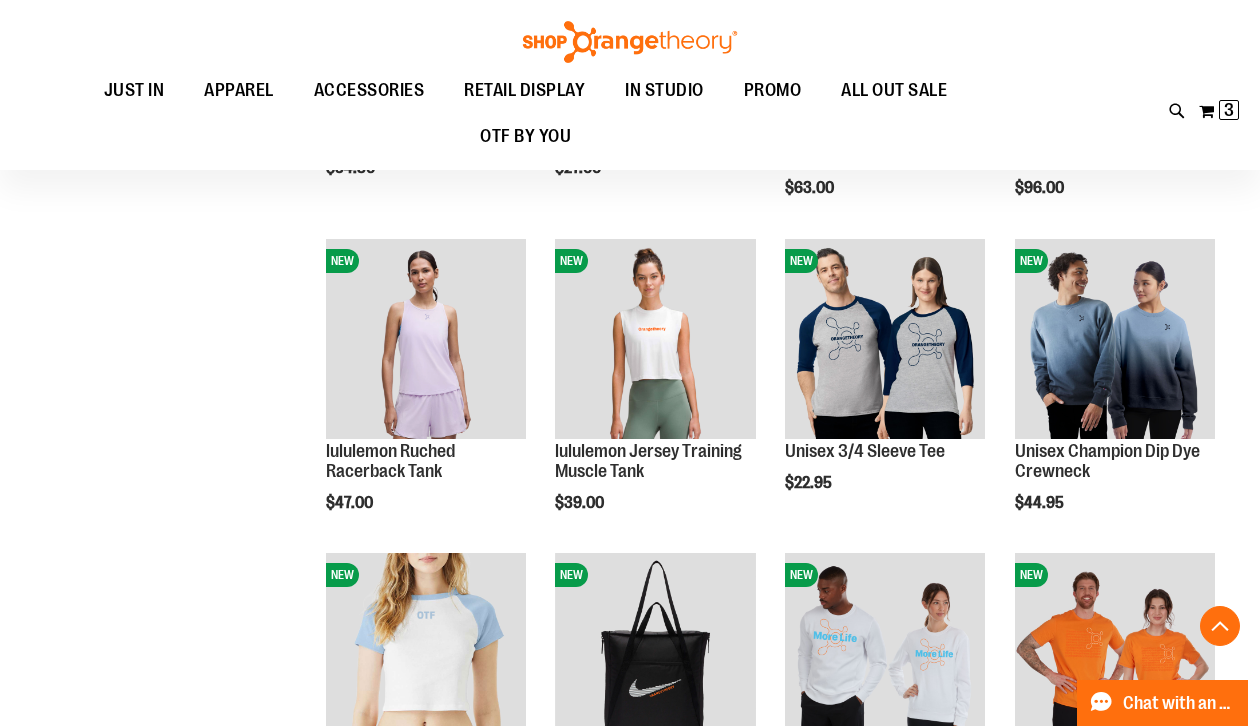 scroll, scrollTop: 1733, scrollLeft: 0, axis: vertical 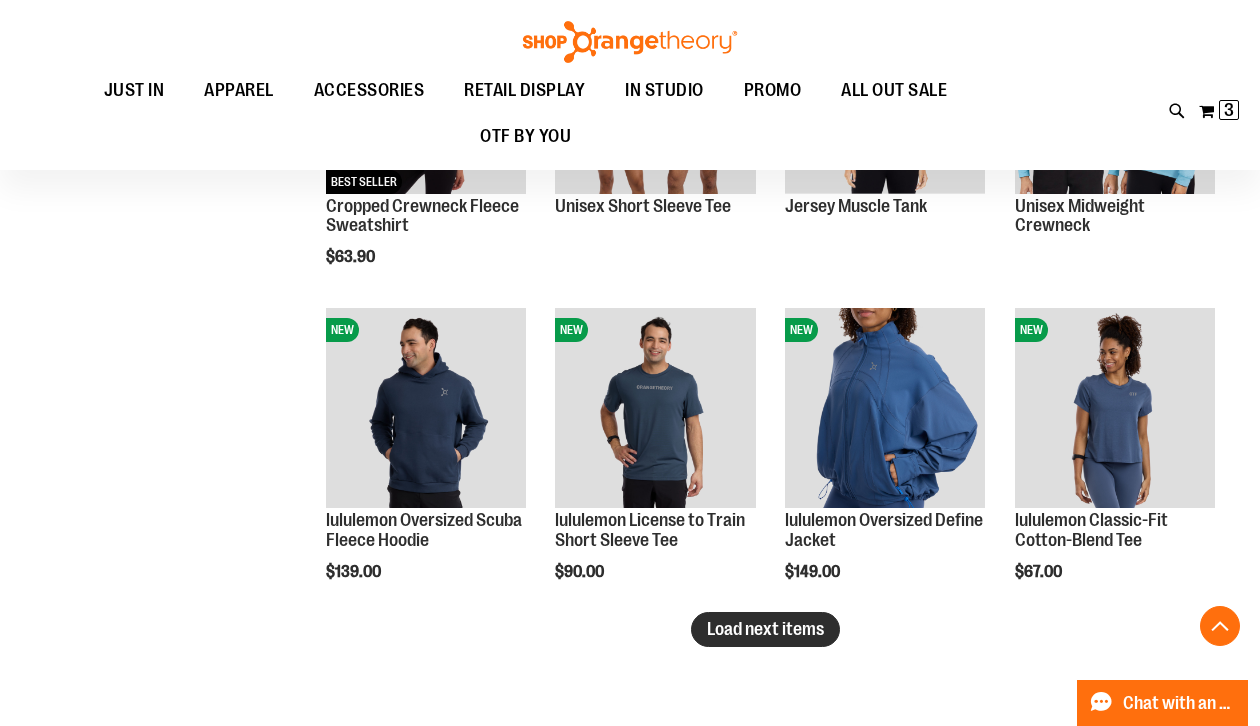click on "Load next items" at bounding box center (765, 629) 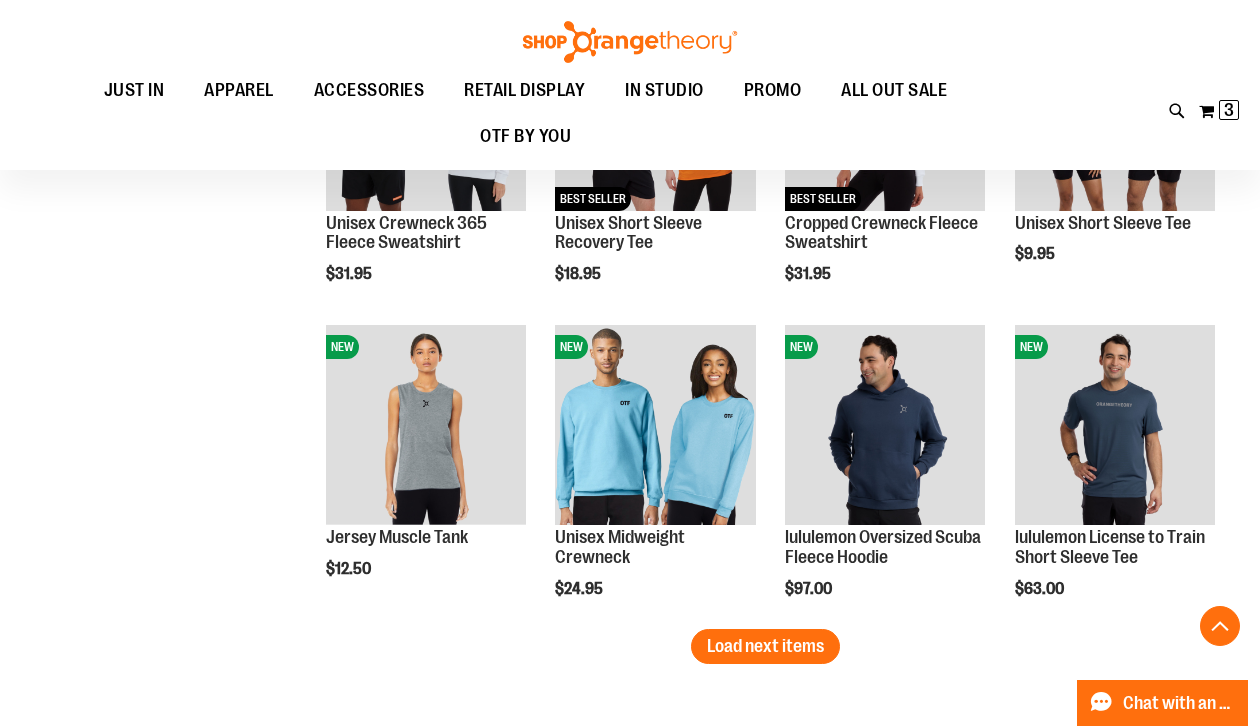 scroll, scrollTop: 3535, scrollLeft: 0, axis: vertical 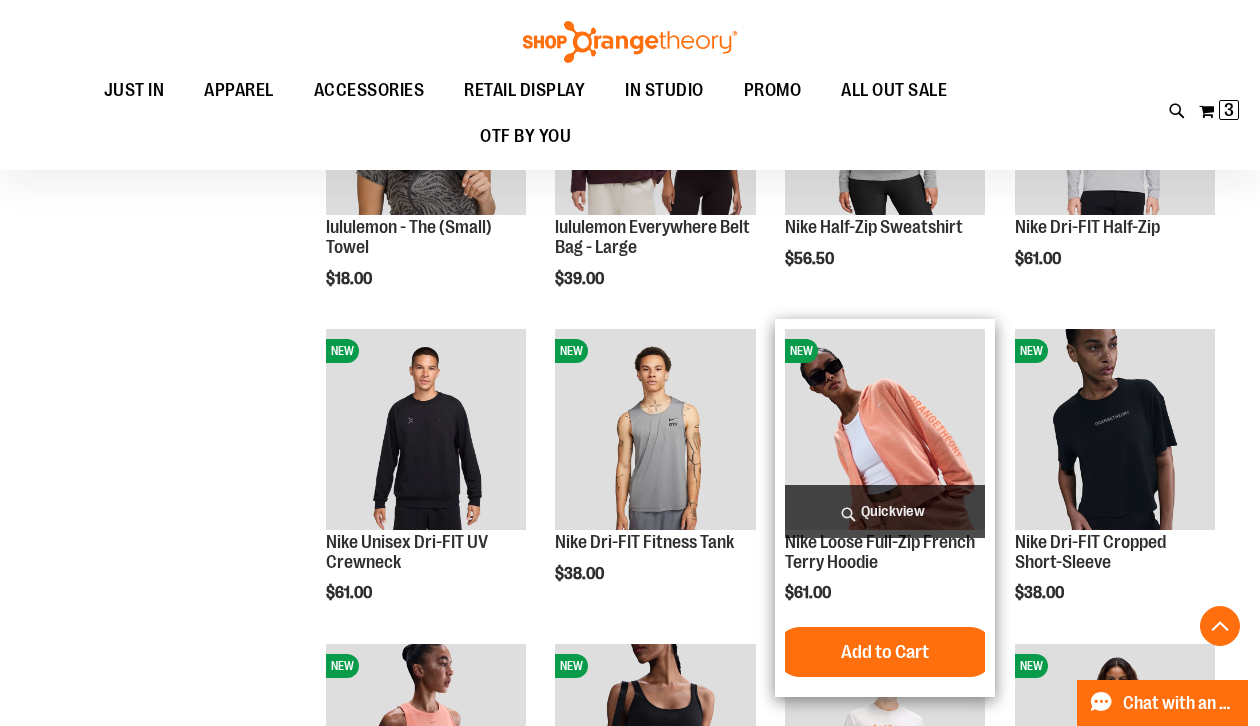 click on "Quickview" at bounding box center [885, 511] 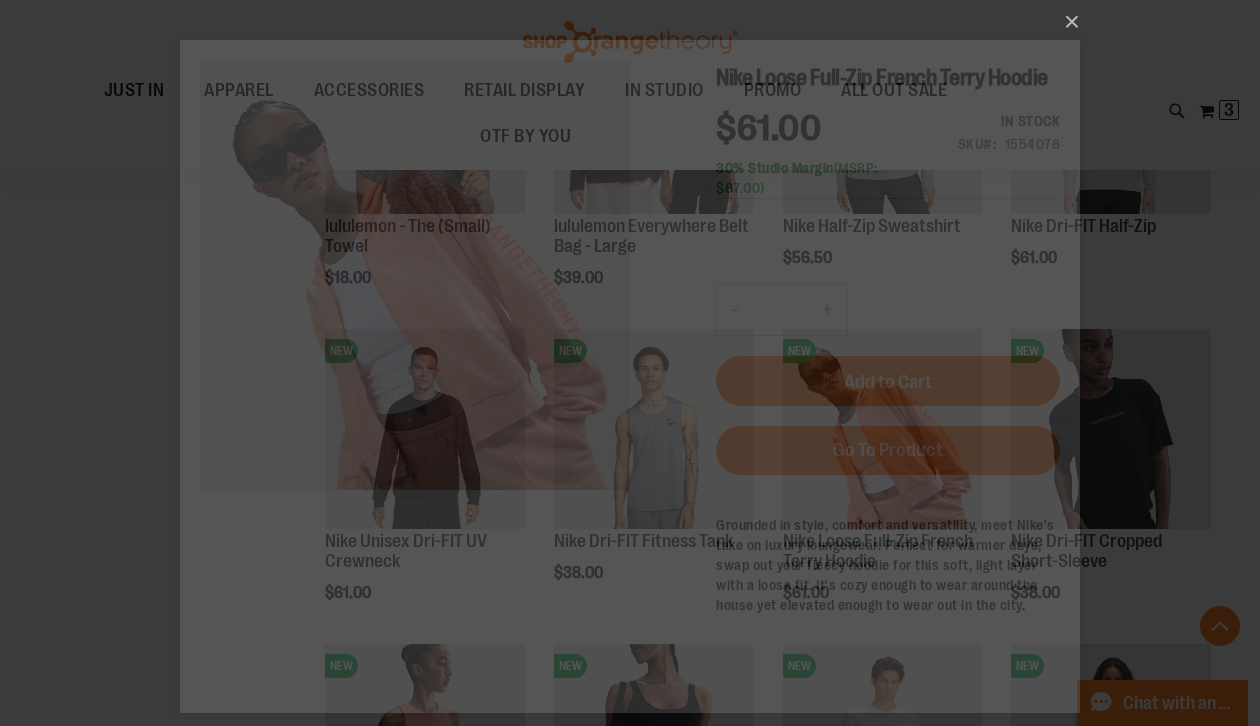 scroll, scrollTop: 0, scrollLeft: 0, axis: both 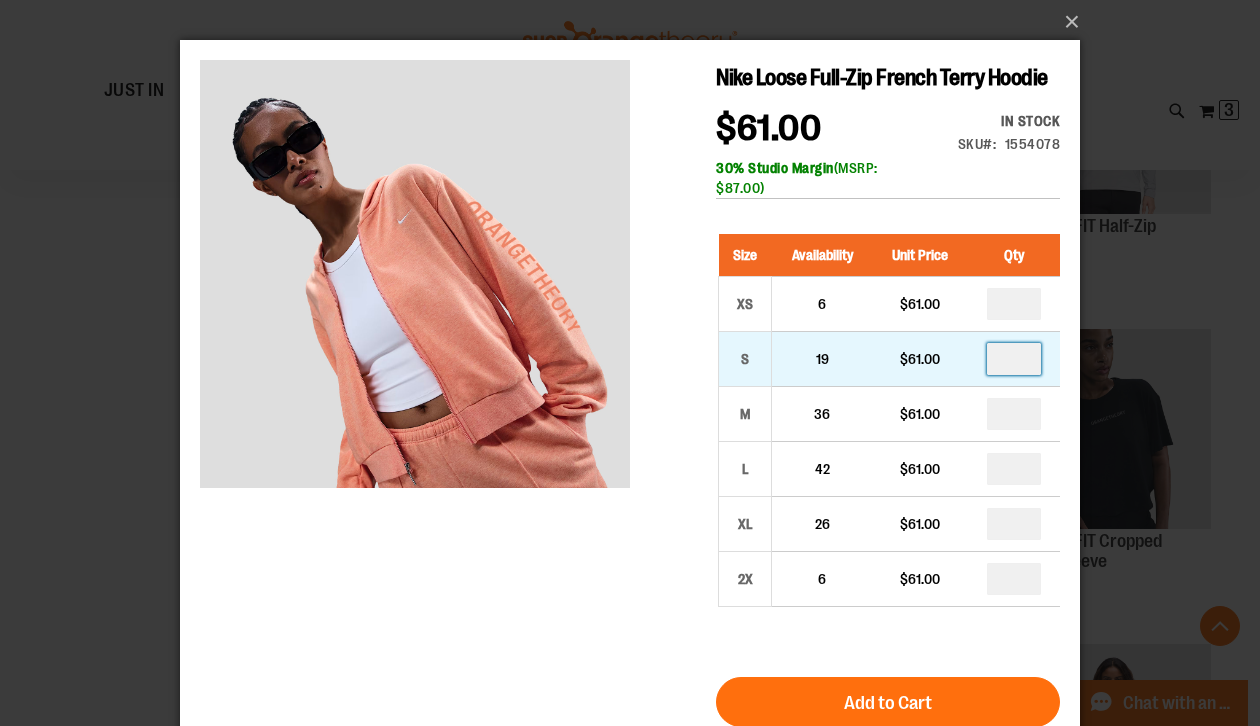 click at bounding box center (1014, 359) 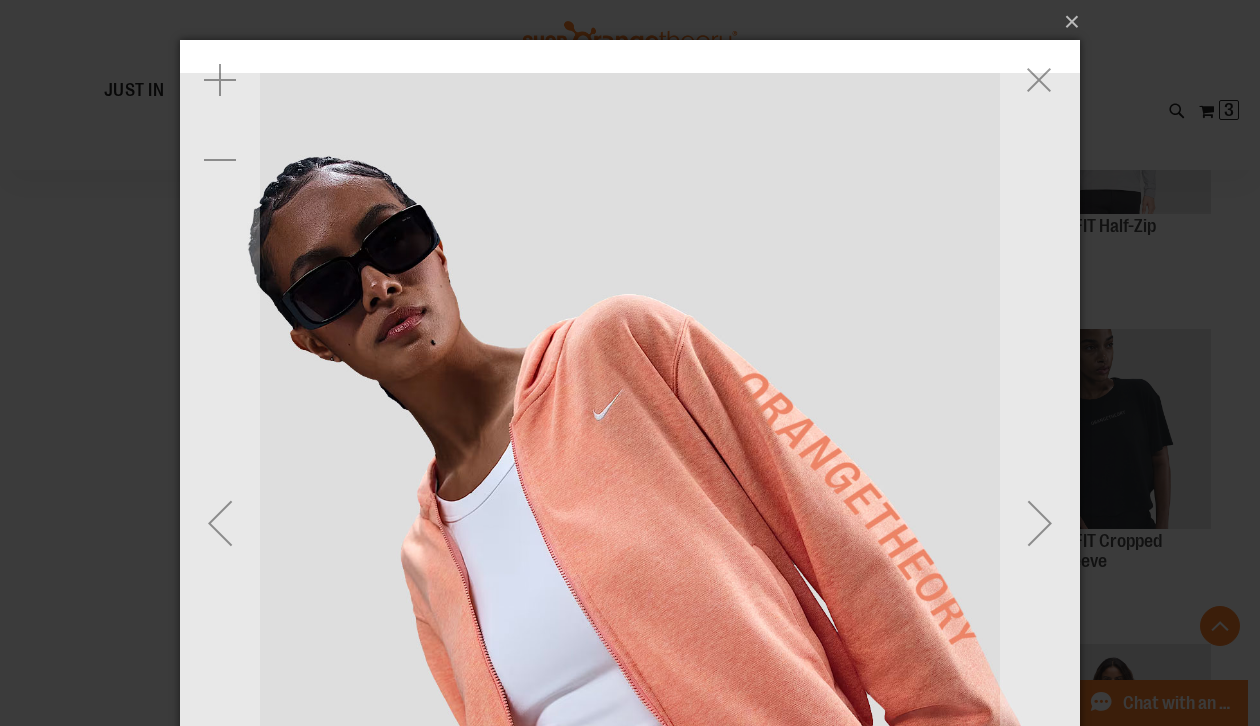 click at bounding box center [630, 523] 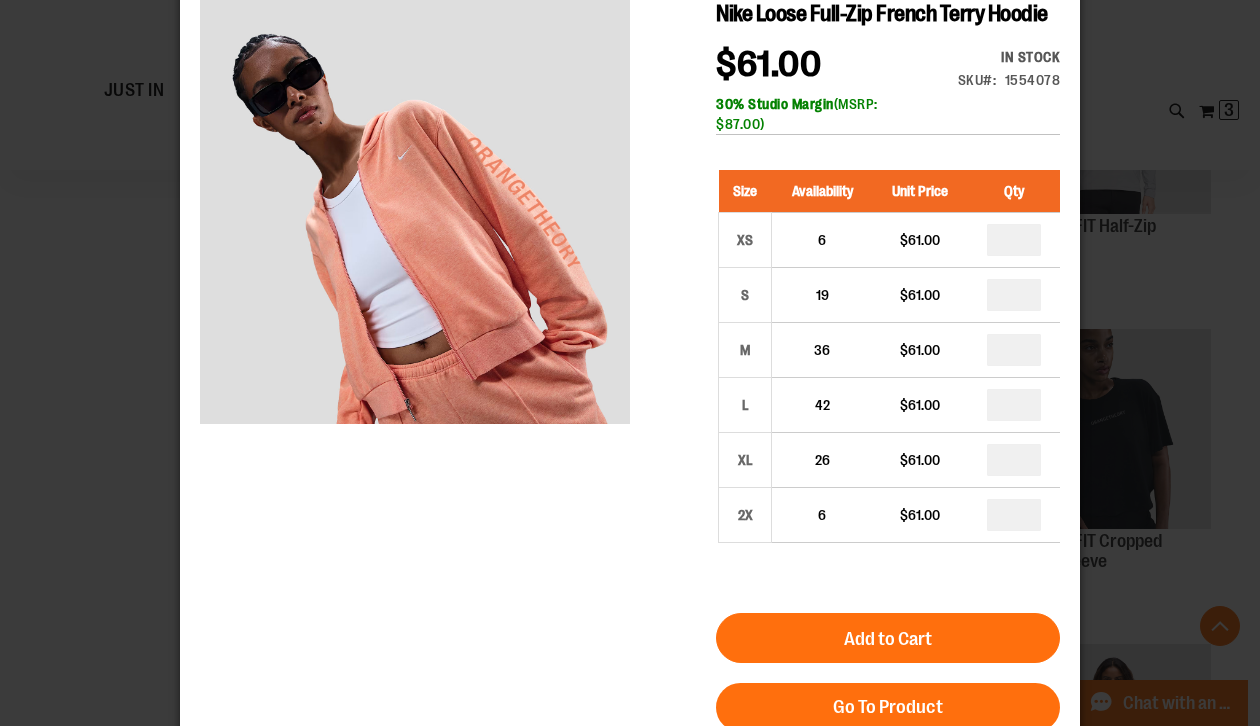 scroll, scrollTop: 71, scrollLeft: 0, axis: vertical 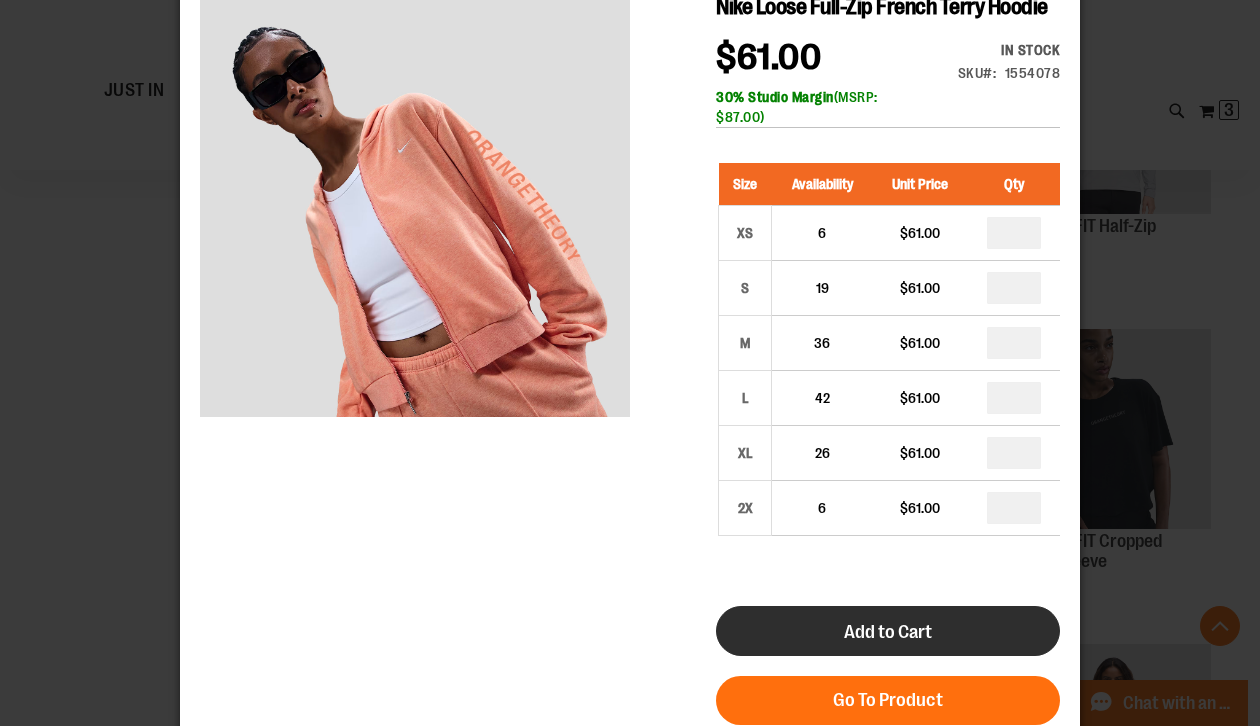 click on "Add to Cart" at bounding box center [888, 632] 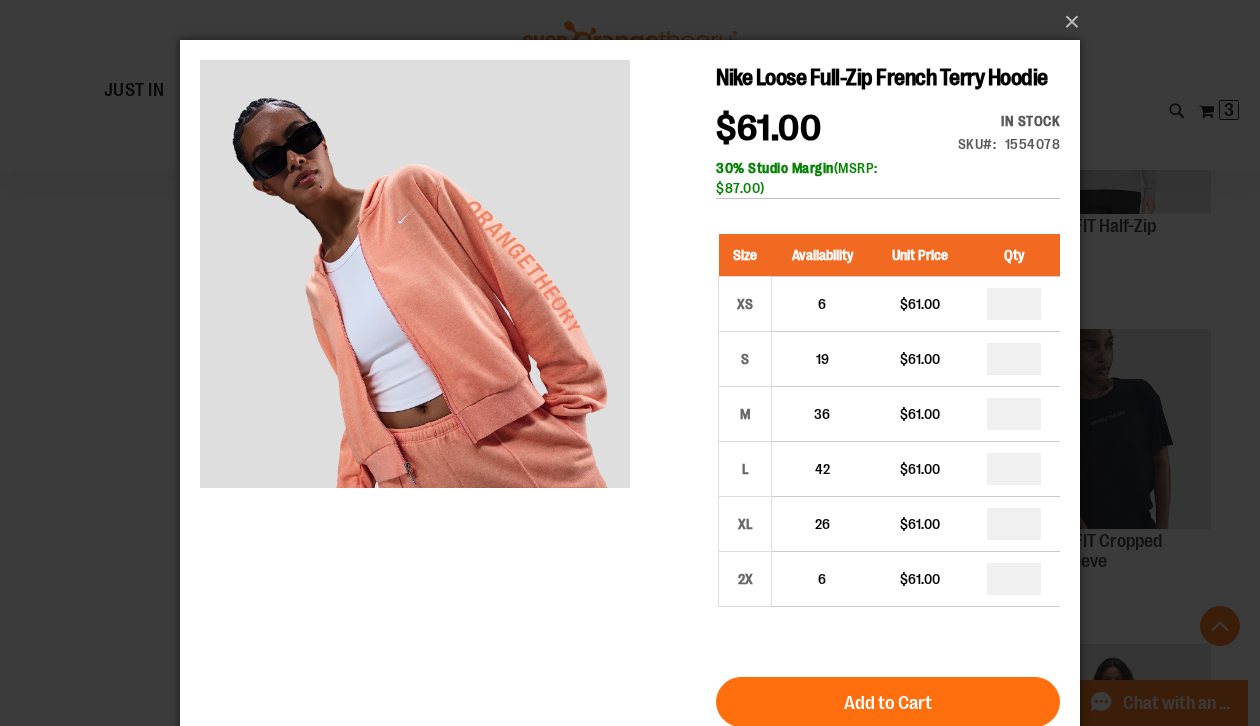 scroll, scrollTop: 181, scrollLeft: 0, axis: vertical 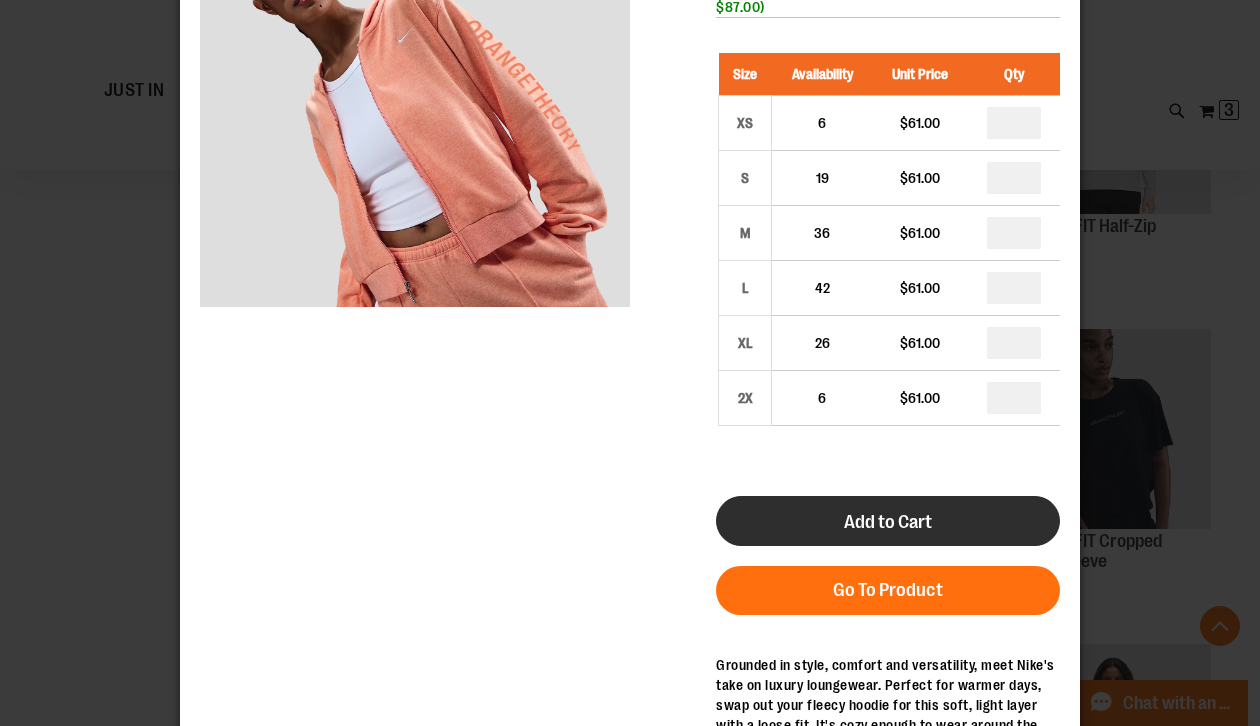 click on "Add to Cart" at bounding box center [888, 522] 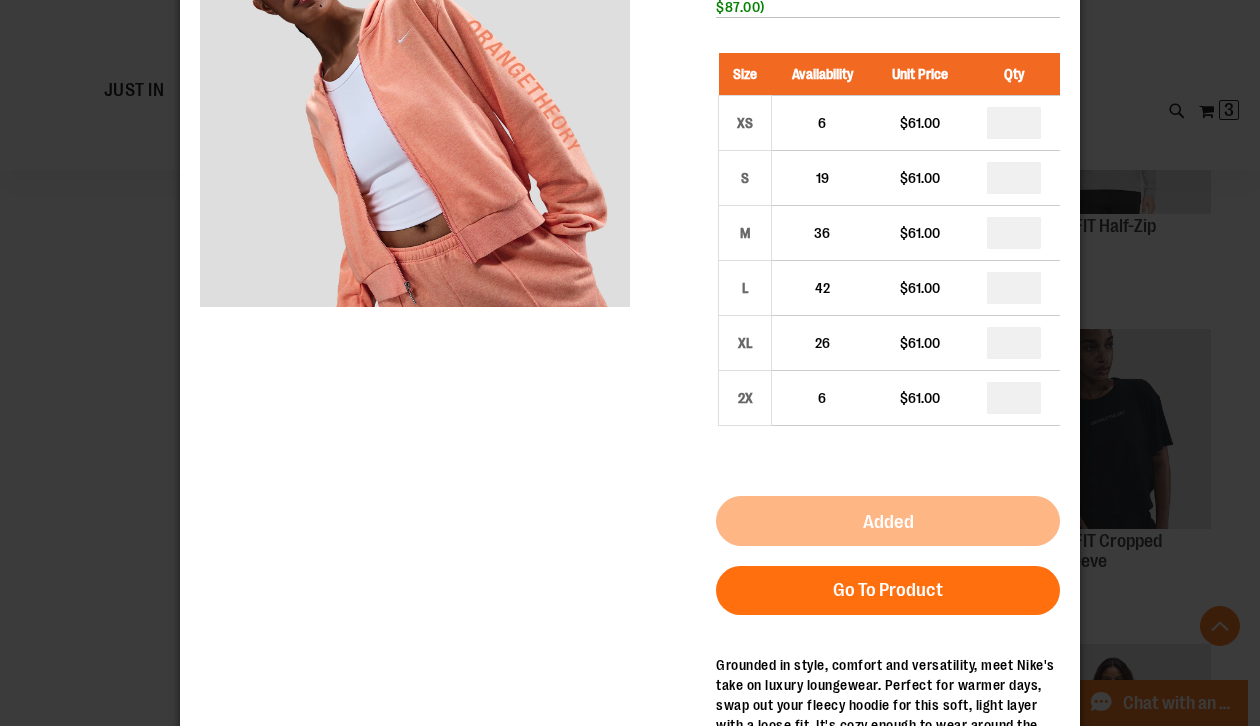 scroll, scrollTop: 0, scrollLeft: 0, axis: both 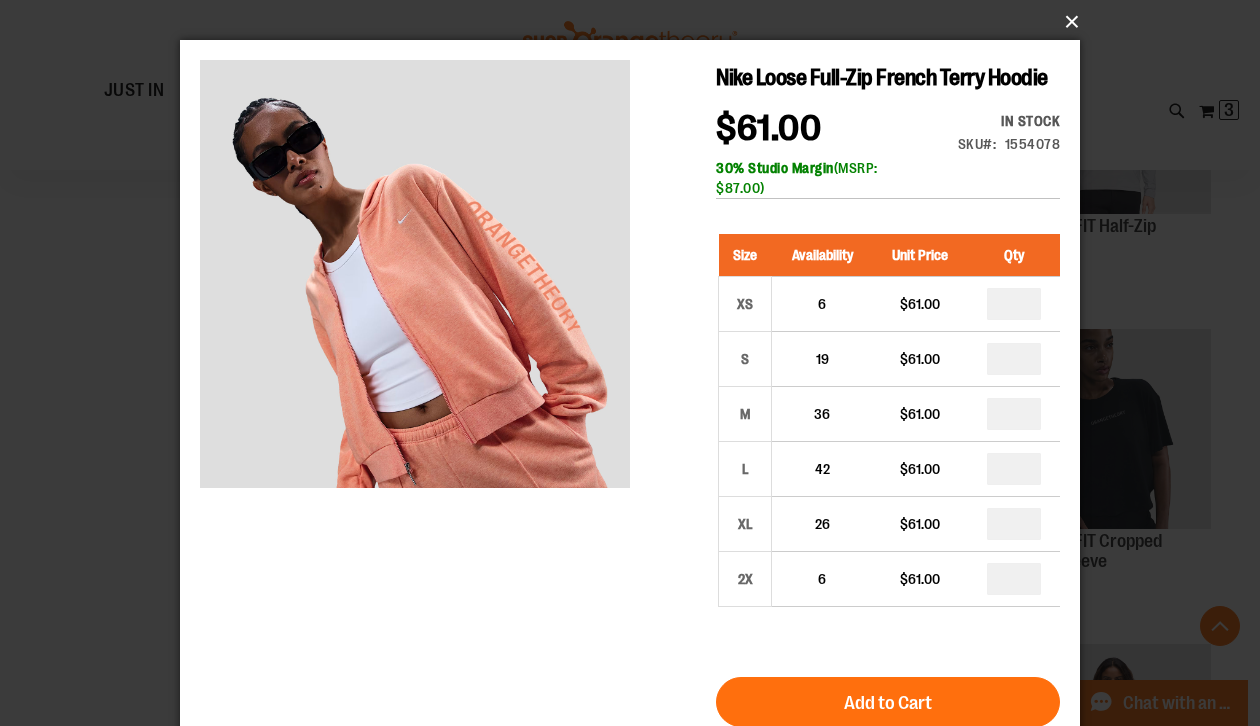 click on "×" at bounding box center (636, 22) 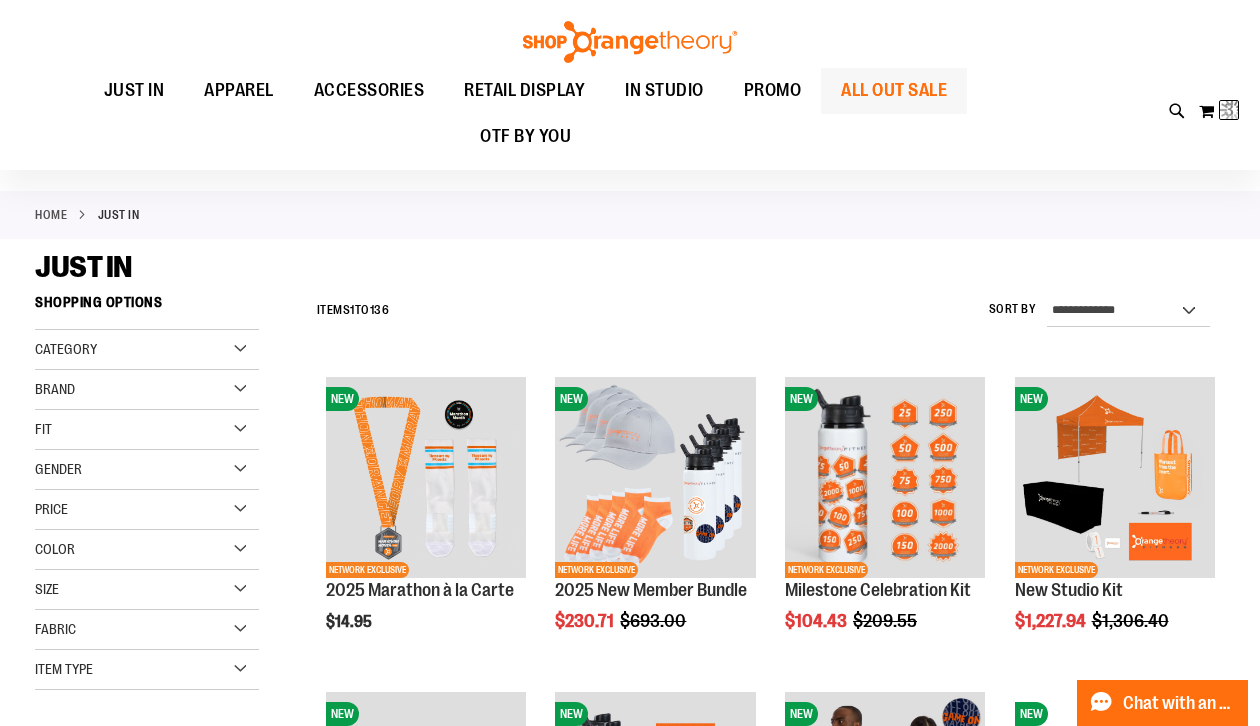 scroll, scrollTop: 0, scrollLeft: 0, axis: both 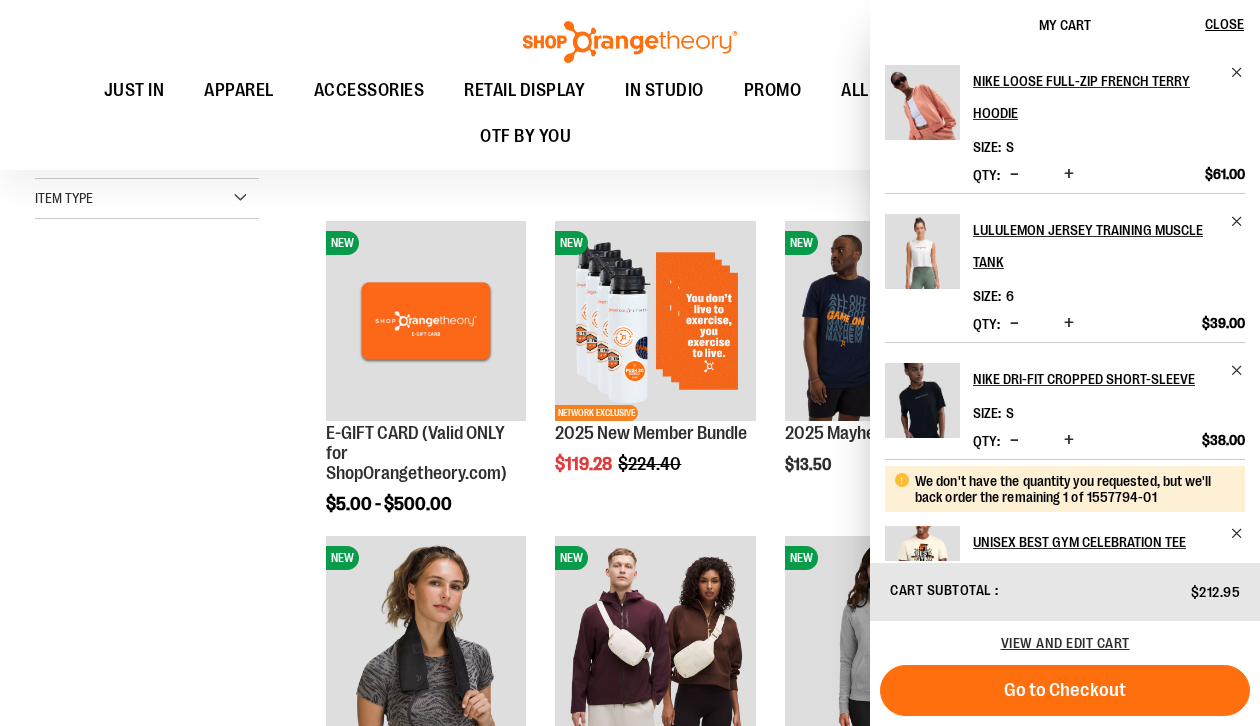 click on "**********" at bounding box center (630, 1820) 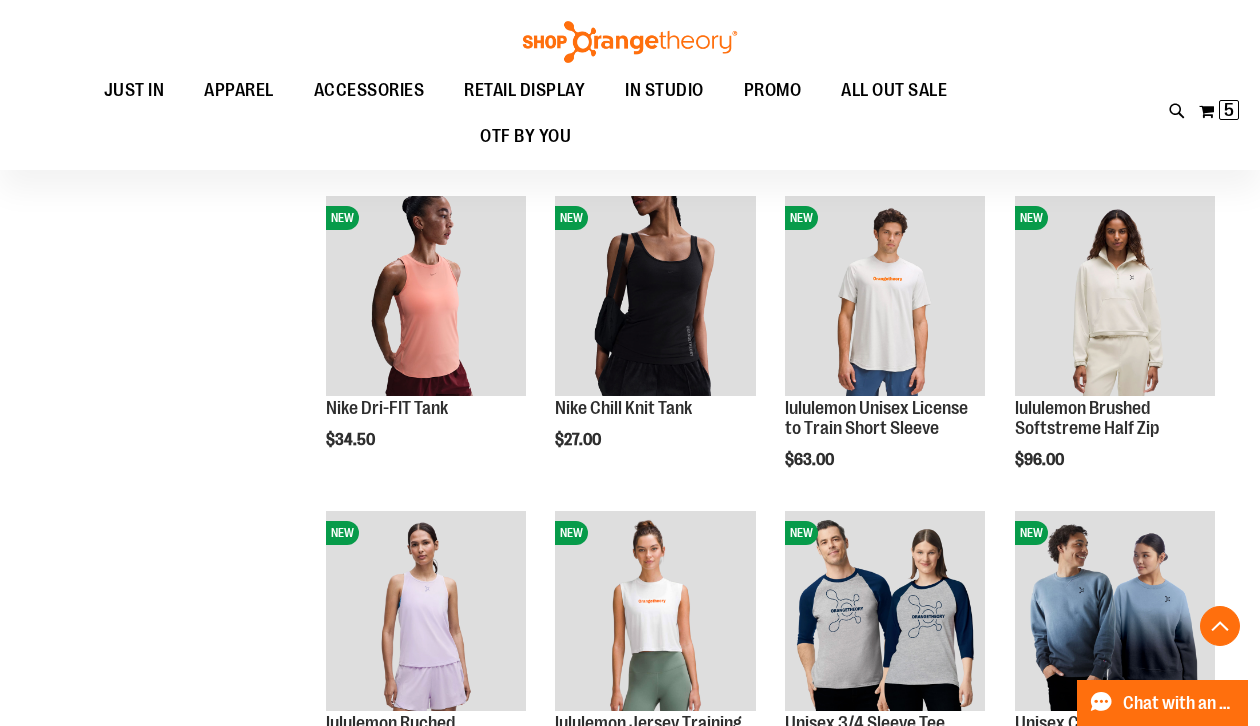 scroll, scrollTop: 1471, scrollLeft: 0, axis: vertical 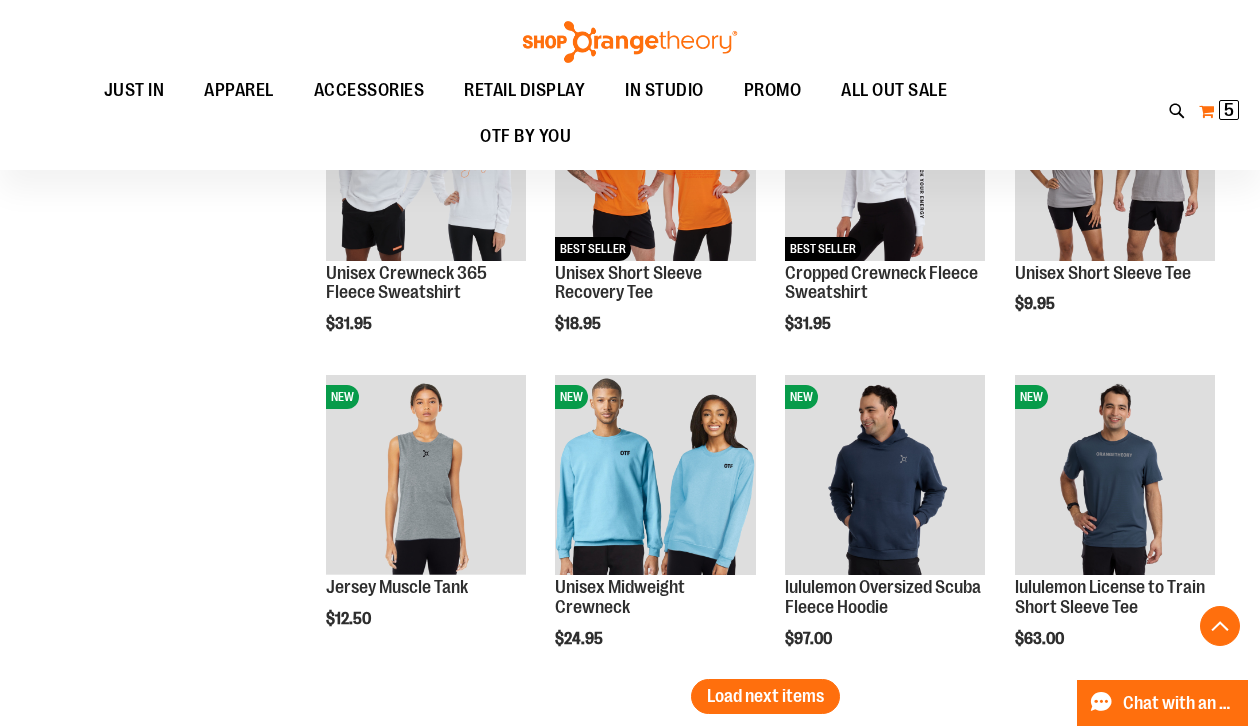click on "5" at bounding box center (1229, 110) 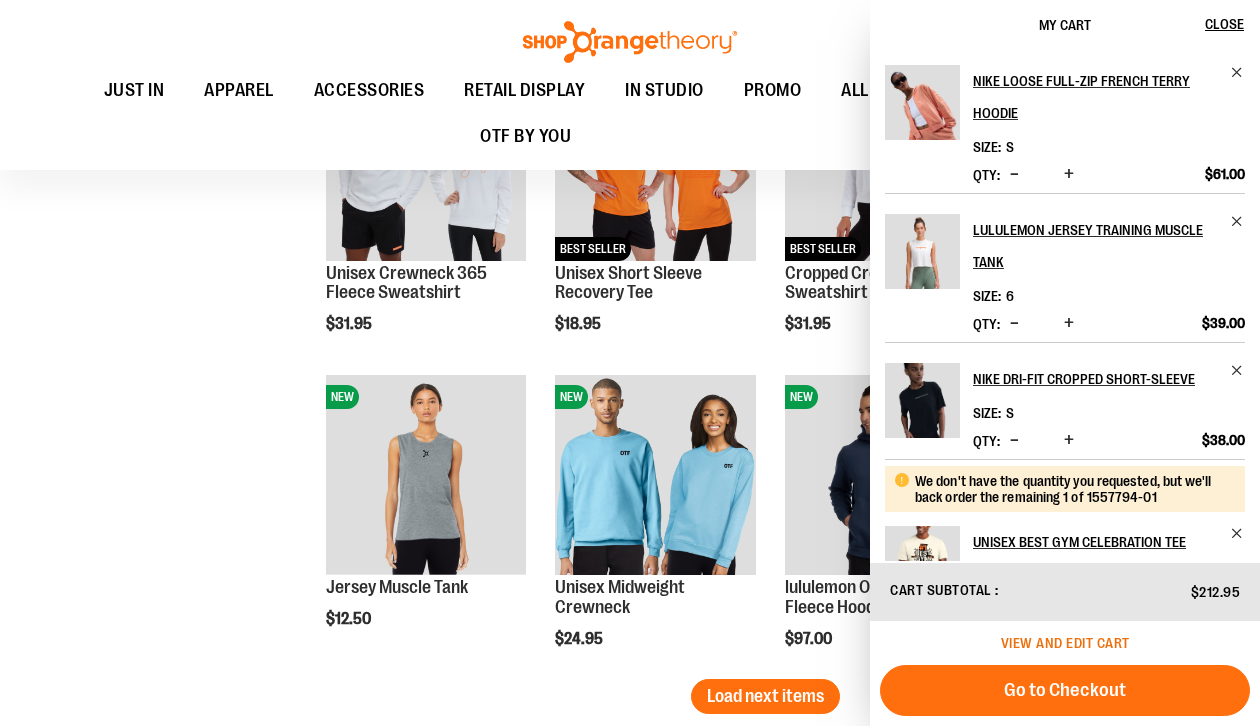 click on "View and edit cart" at bounding box center (1065, 643) 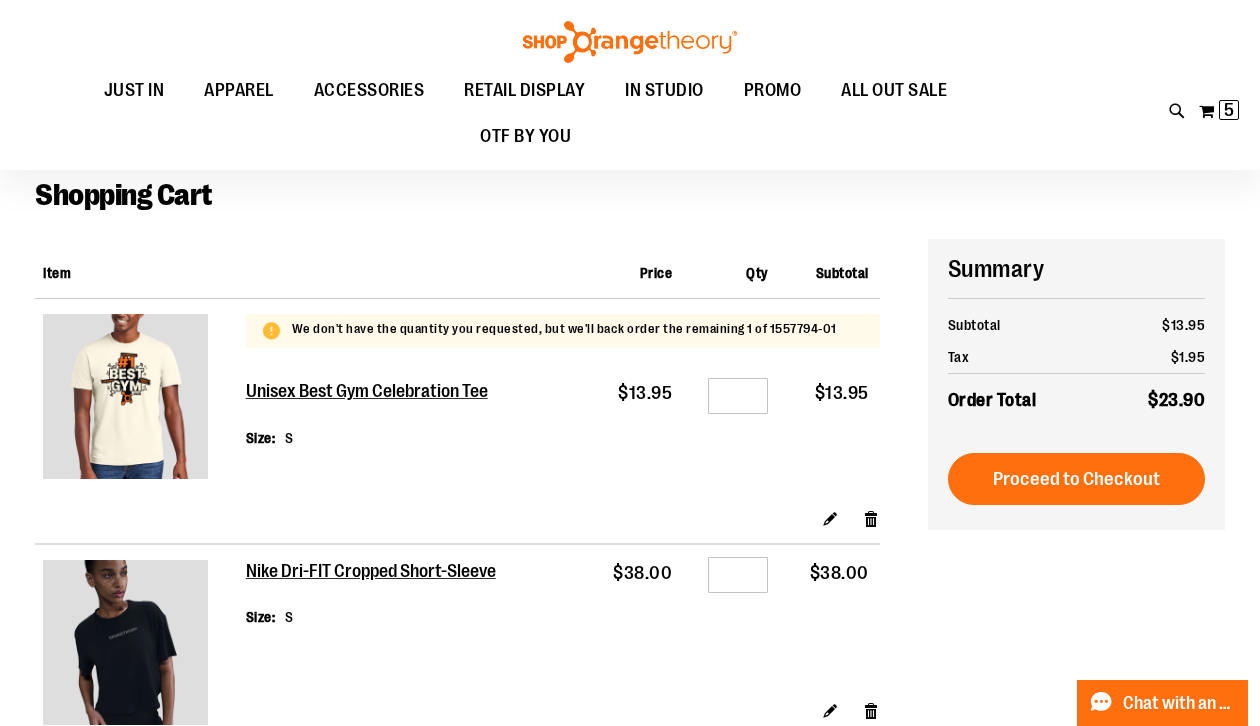 scroll, scrollTop: 44, scrollLeft: 0, axis: vertical 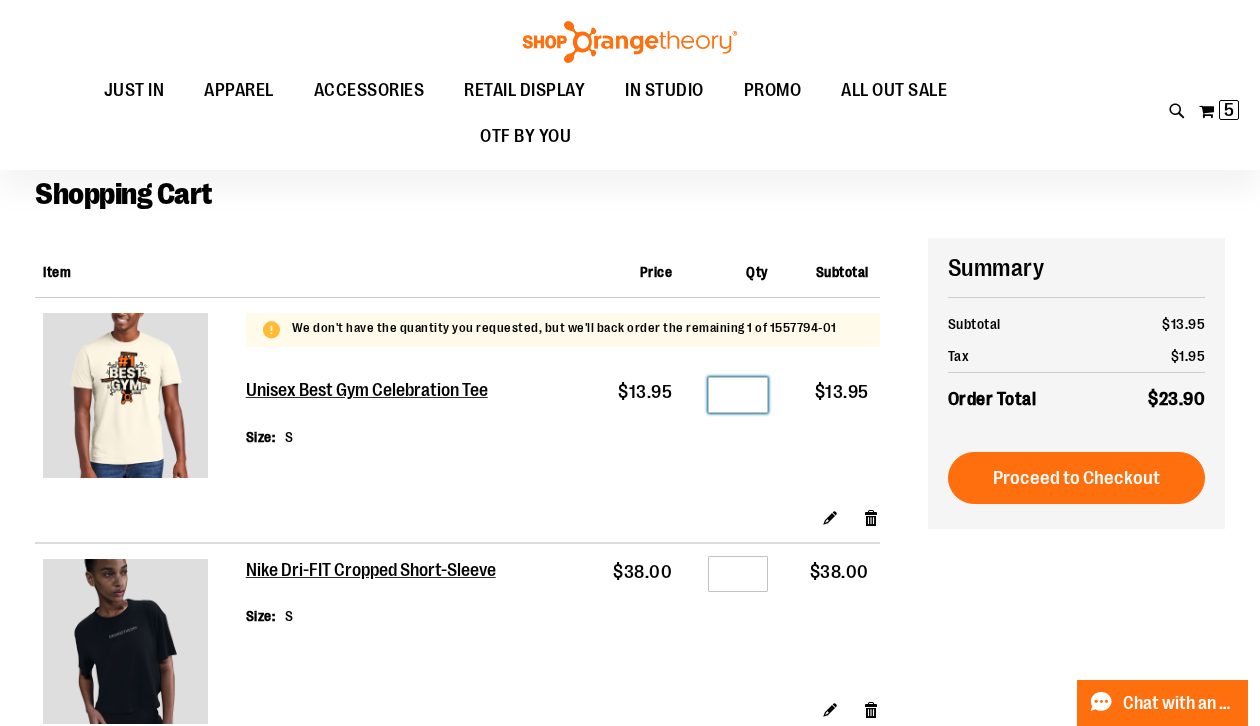 click on "*" at bounding box center (738, 395) 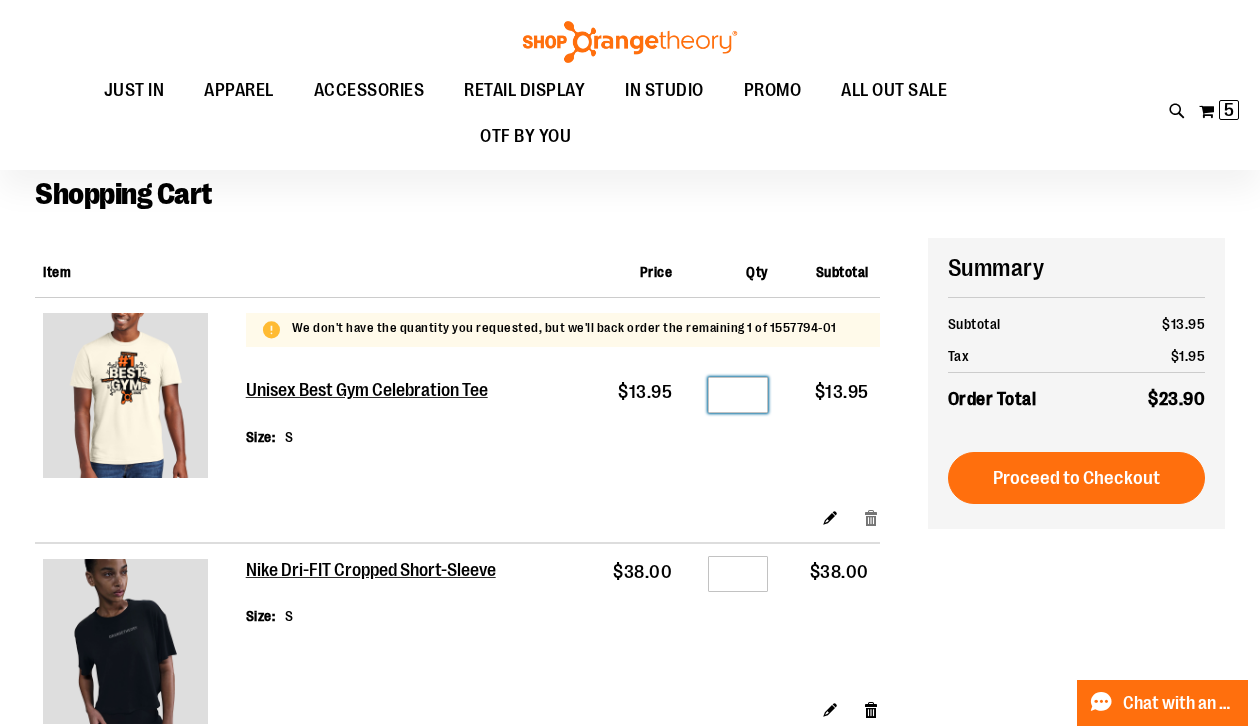 type on "*" 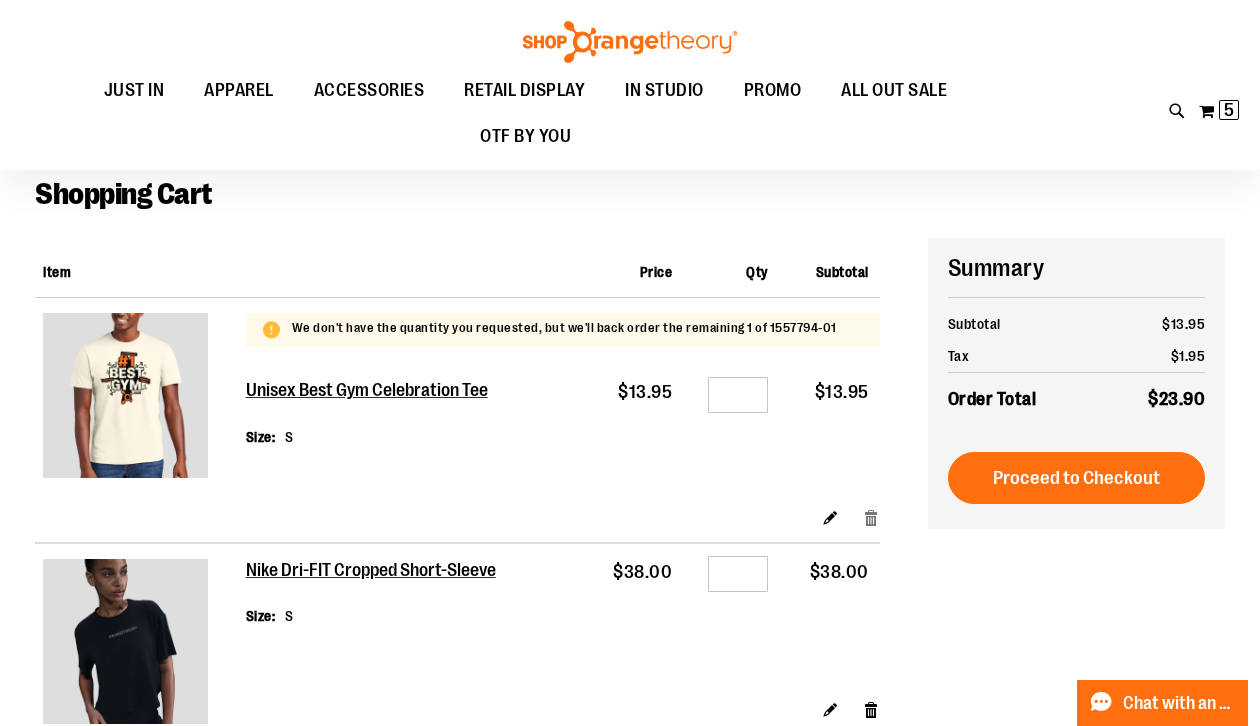 click on "Remove item" at bounding box center [871, 517] 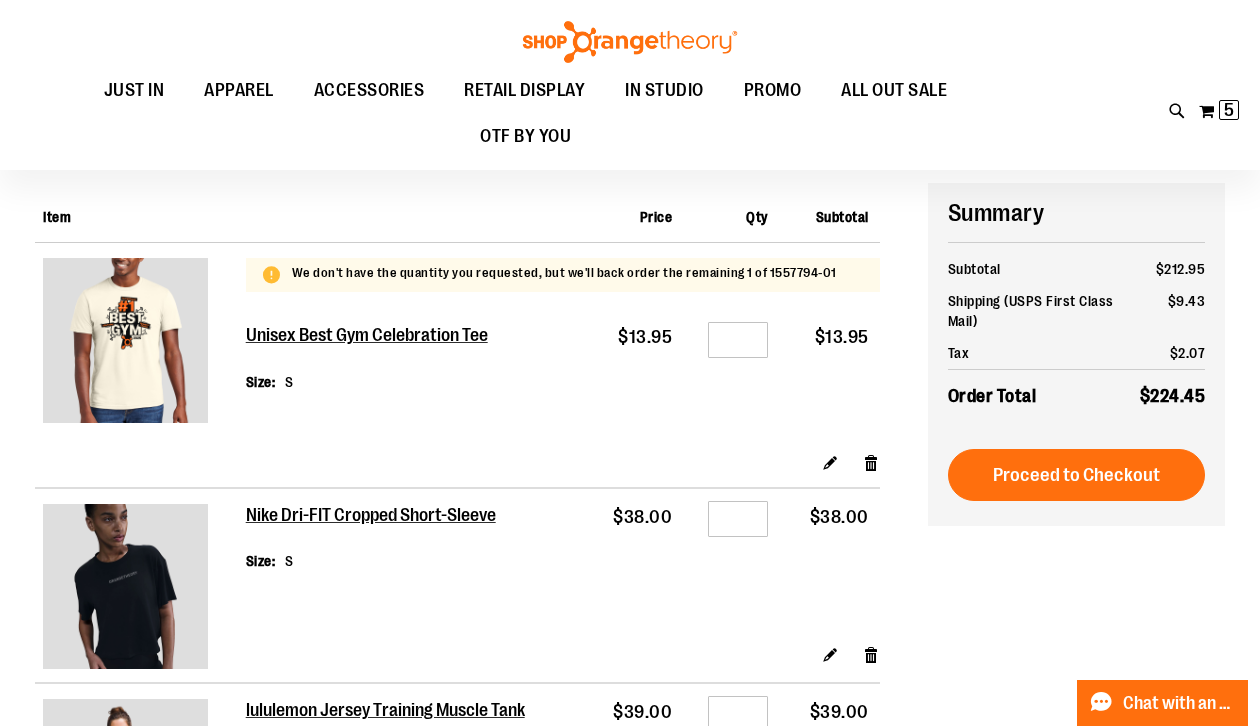 scroll, scrollTop: 106, scrollLeft: 0, axis: vertical 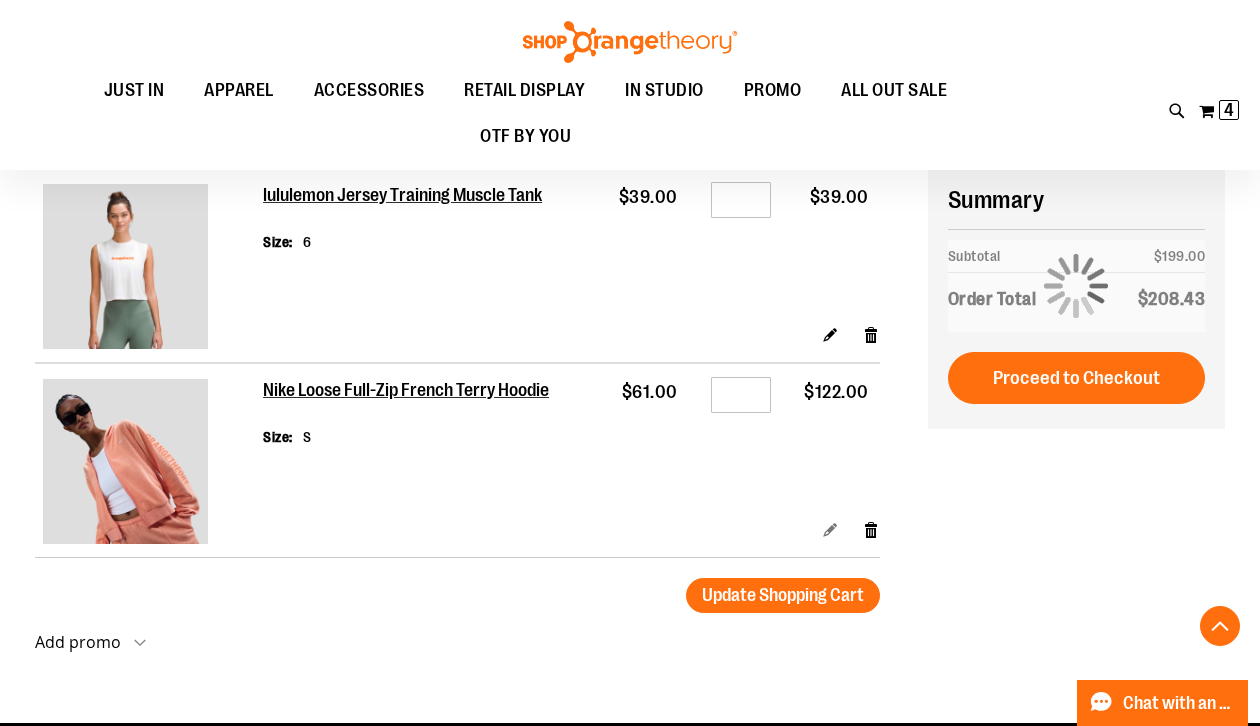 click on "Edit" at bounding box center [830, 529] 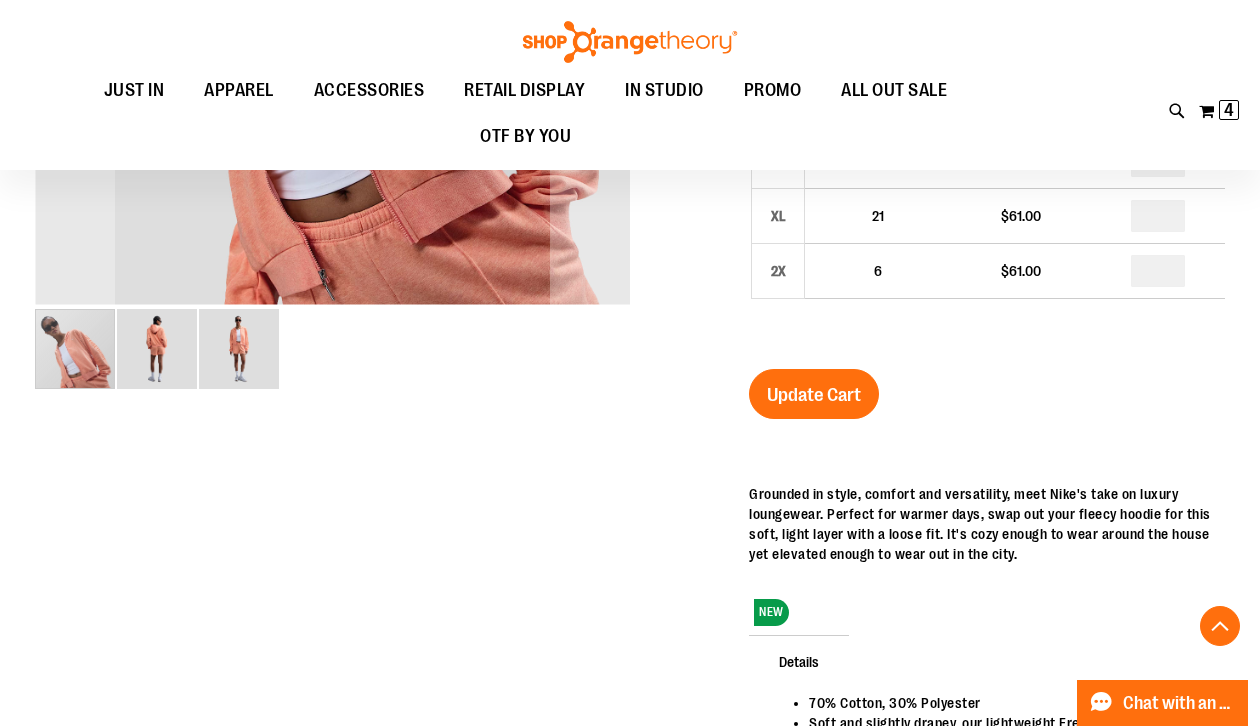 scroll, scrollTop: 582, scrollLeft: 0, axis: vertical 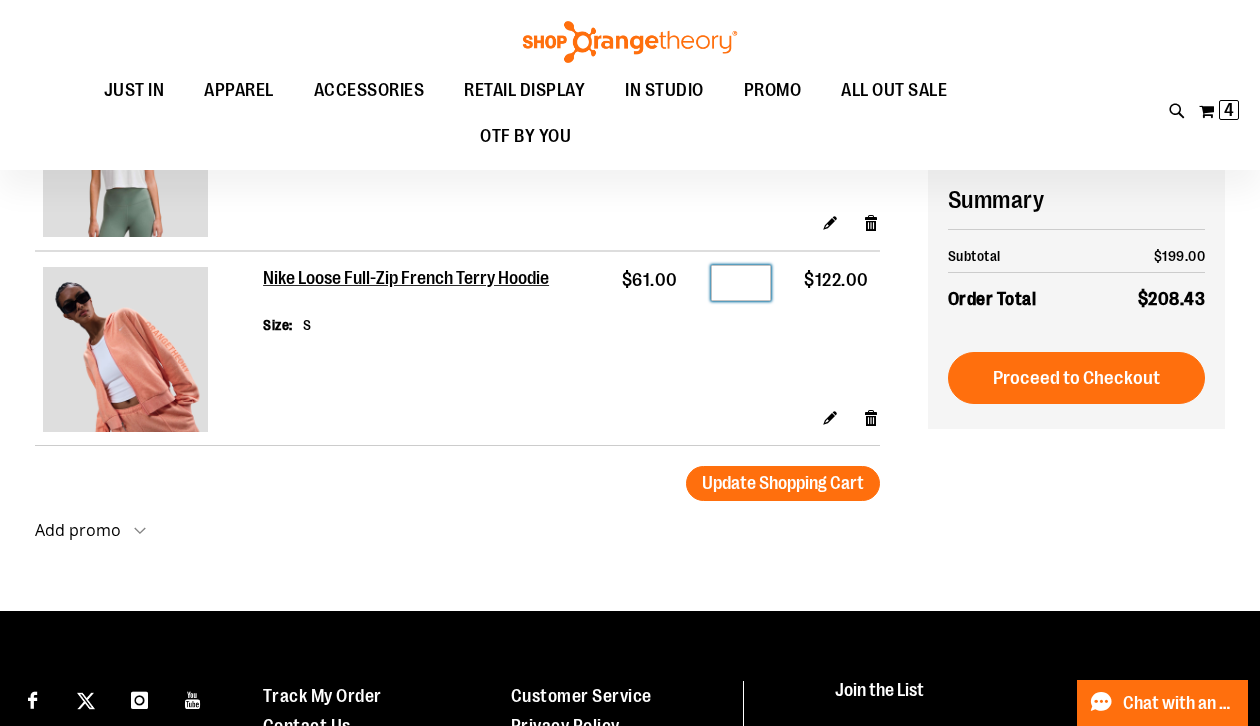 click on "*" at bounding box center (741, 283) 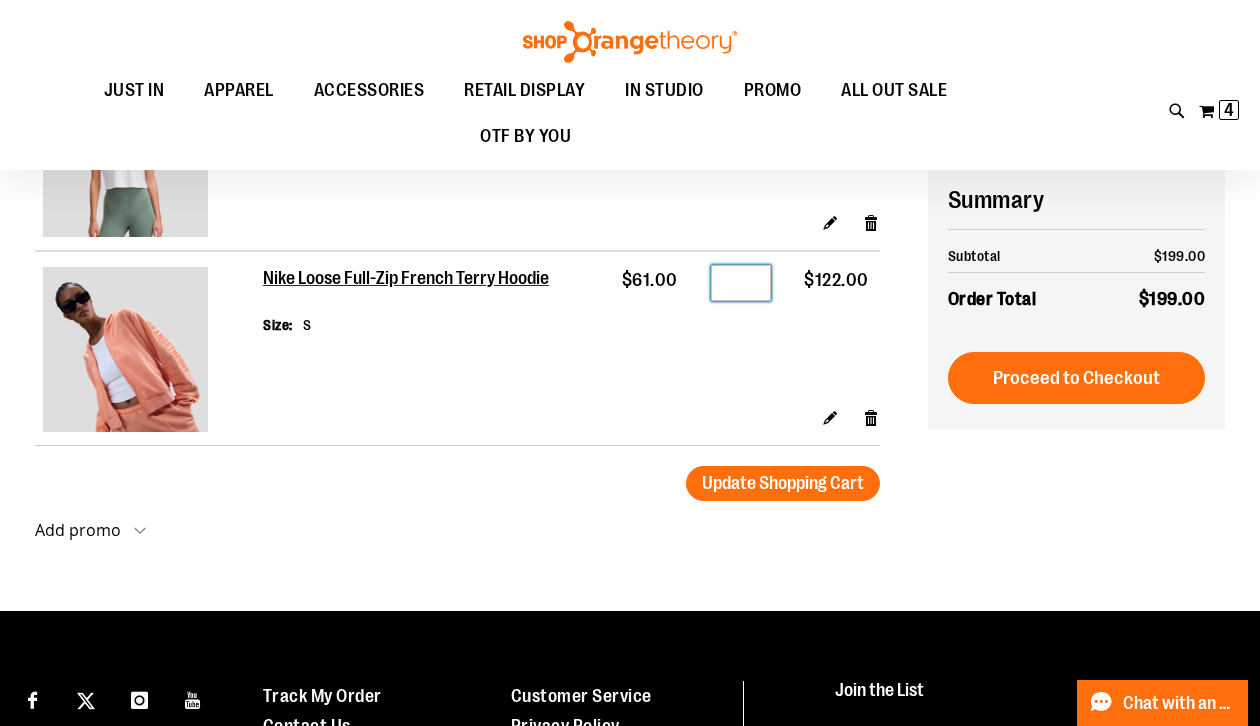 type on "*" 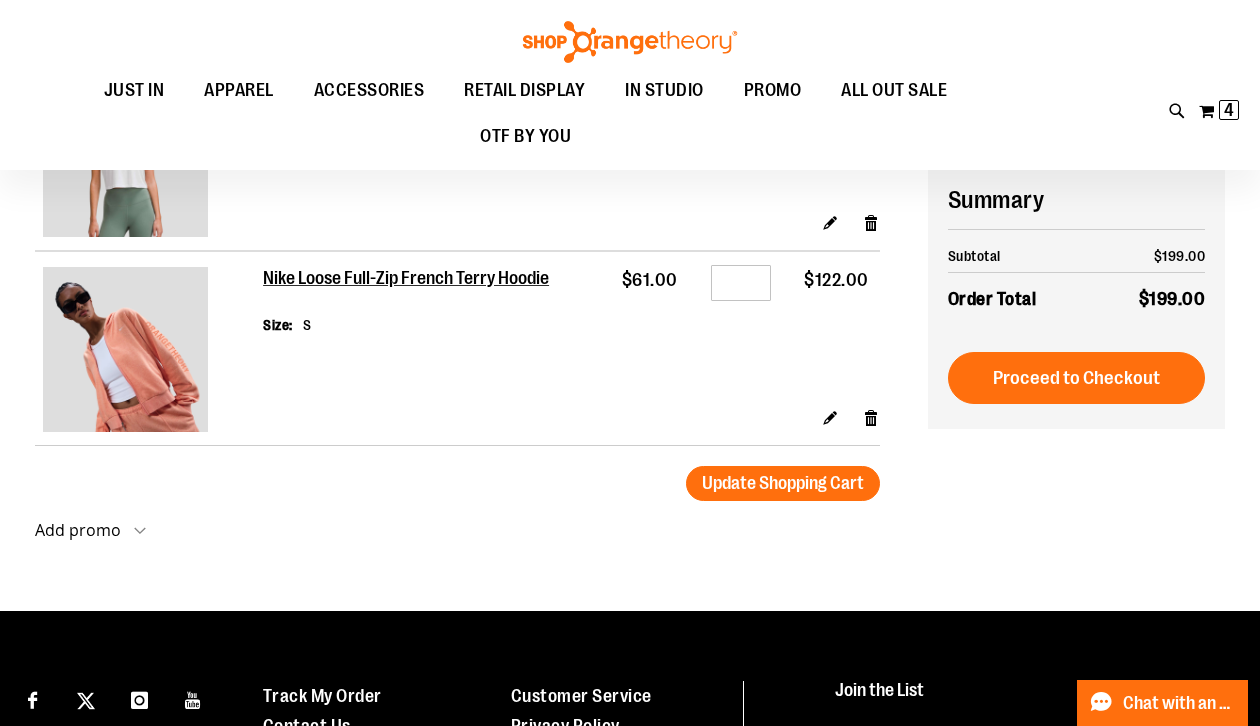 click on "Edit
Remove item" at bounding box center (571, 424) 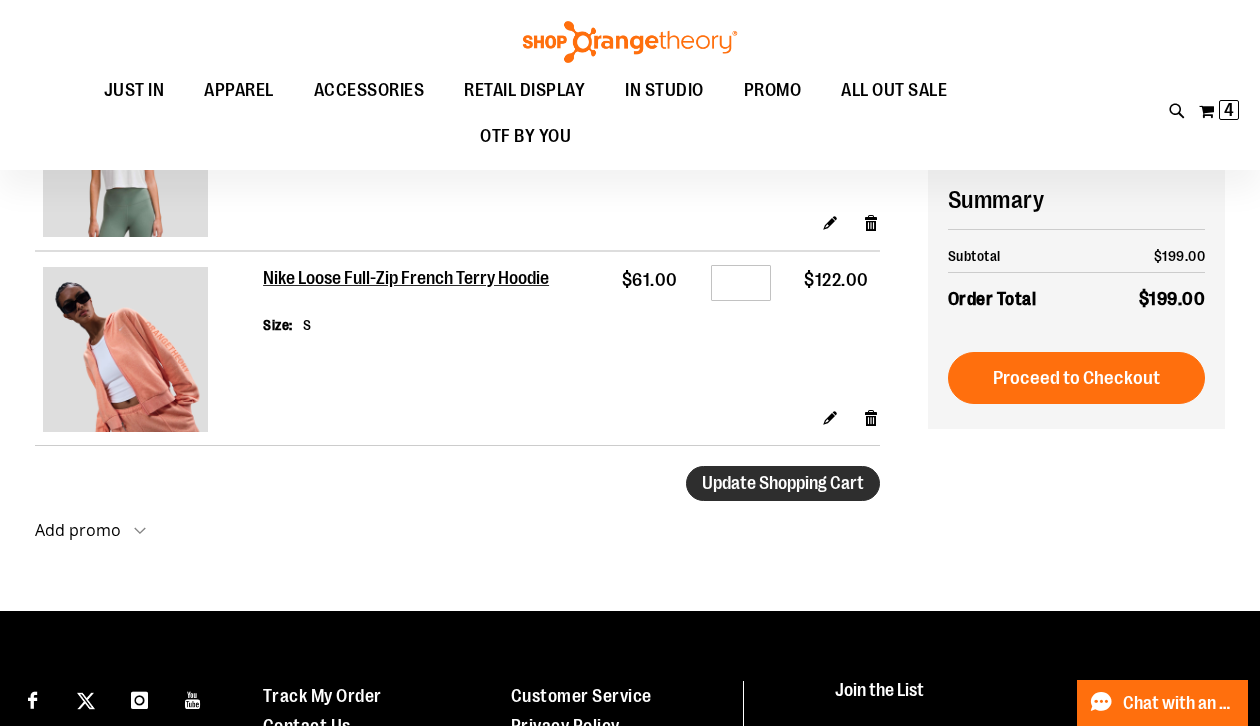 click on "Update Shopping Cart" at bounding box center (783, 483) 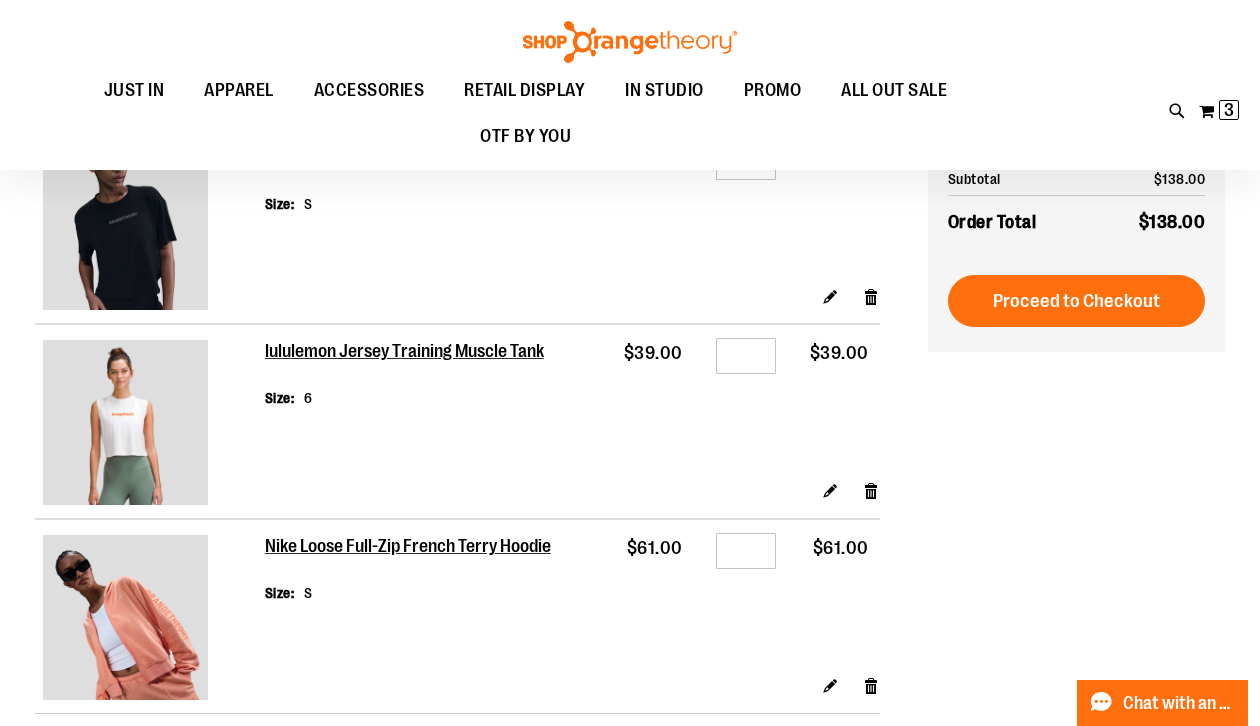 scroll, scrollTop: 225, scrollLeft: 0, axis: vertical 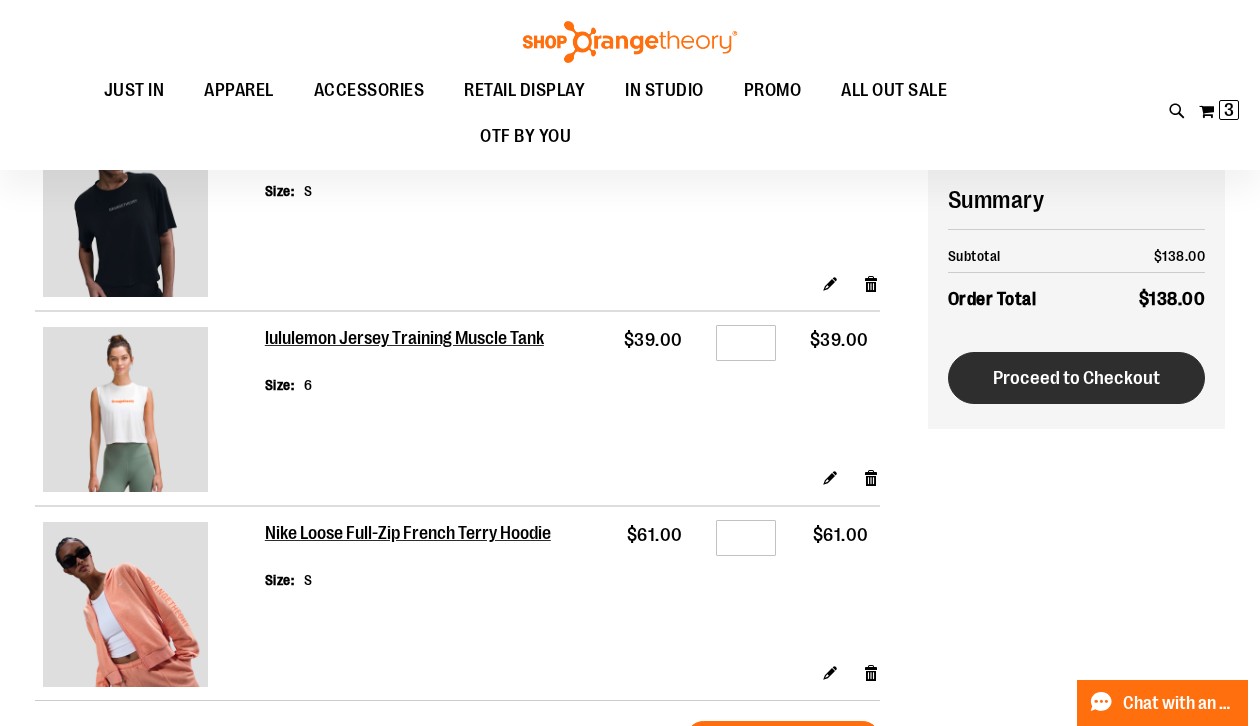 click on "Proceed to Checkout" at bounding box center (1077, 378) 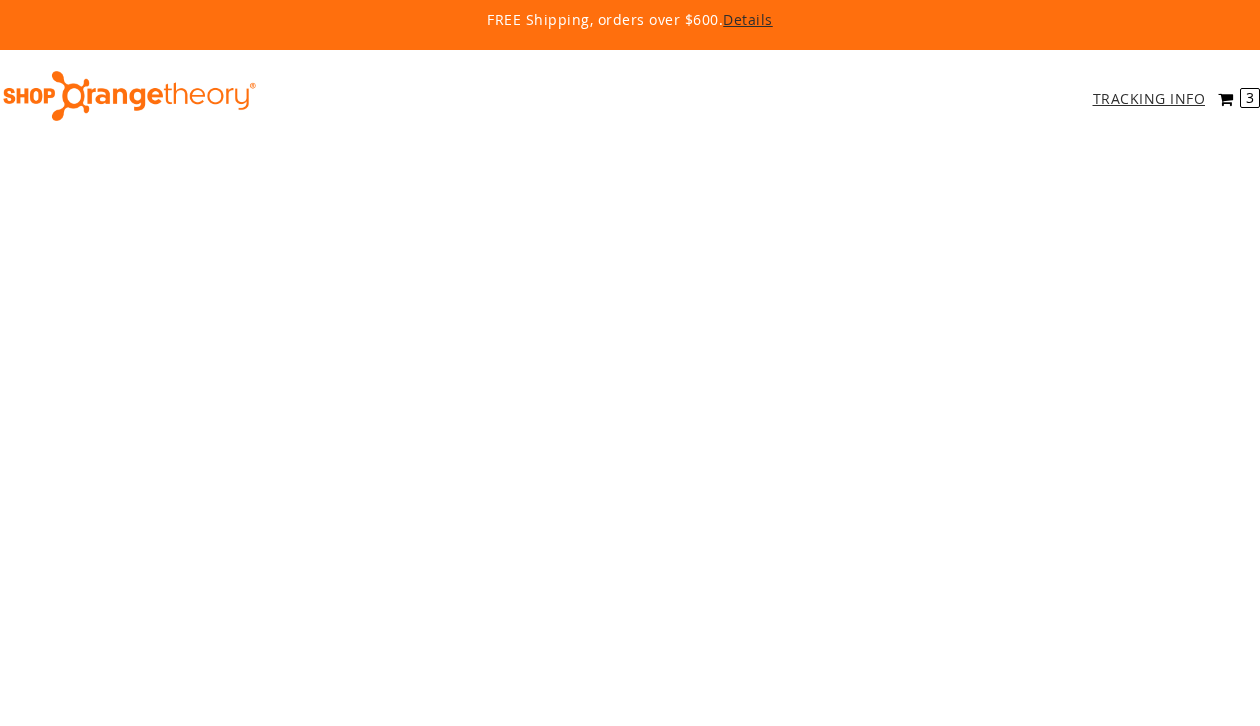 scroll, scrollTop: 0, scrollLeft: 0, axis: both 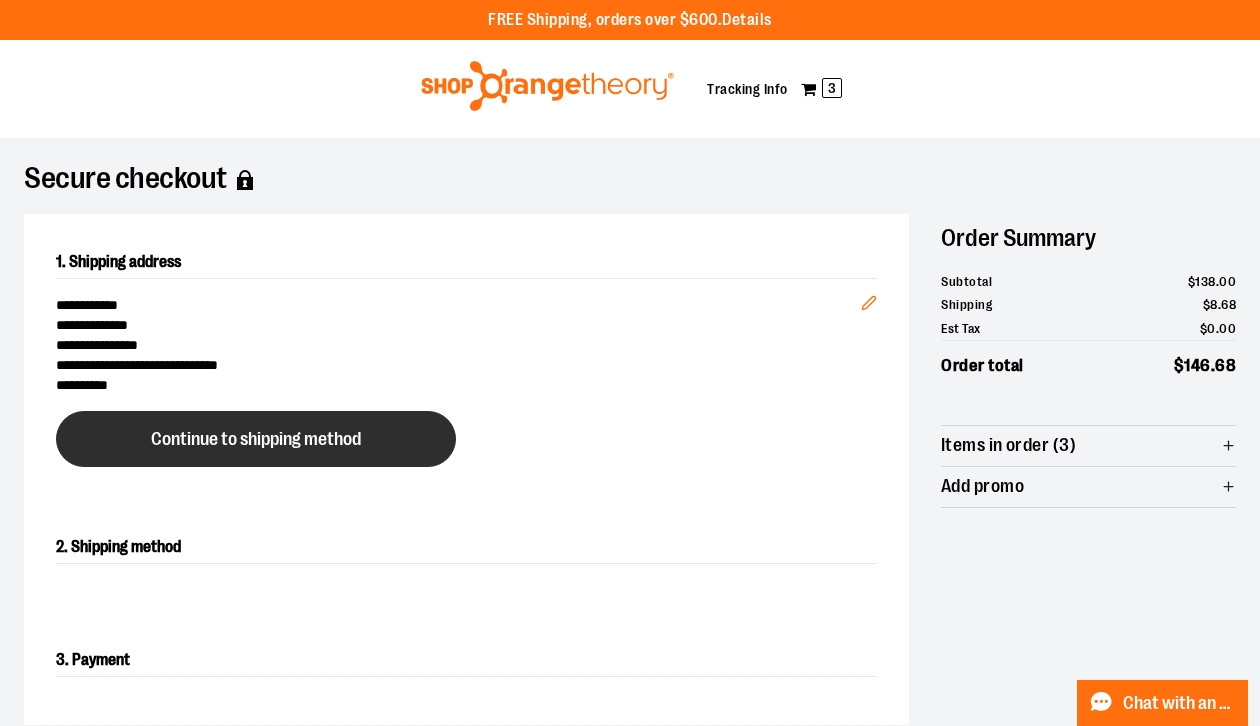 click on "Continue to shipping method" at bounding box center [256, 439] 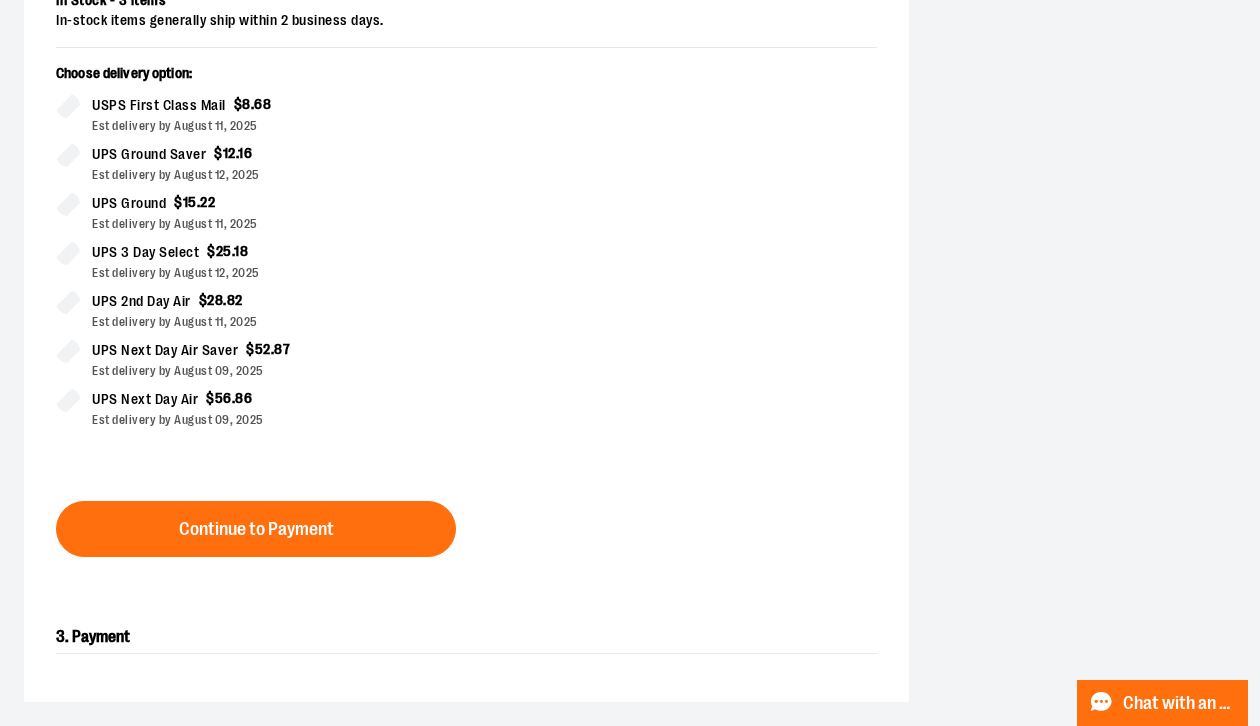 scroll, scrollTop: 529, scrollLeft: 0, axis: vertical 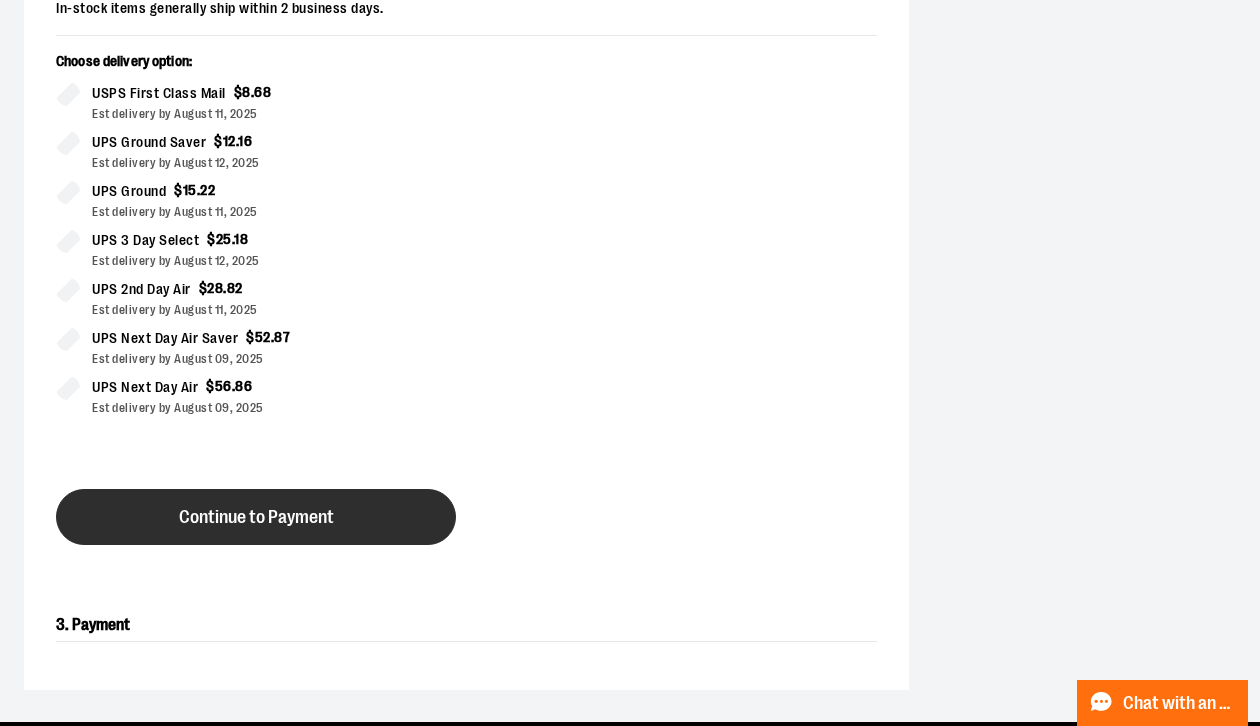 click on "Continue to Payment" at bounding box center [256, 517] 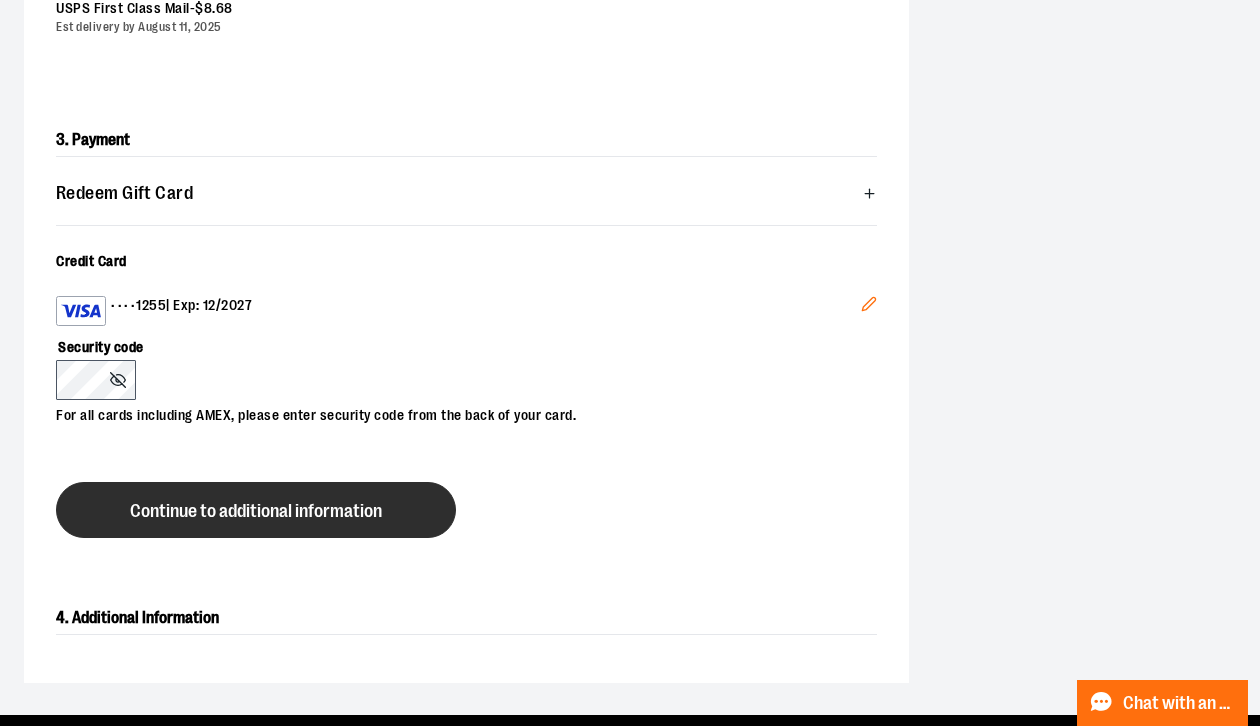 click on "Continue to additional information" at bounding box center (256, 511) 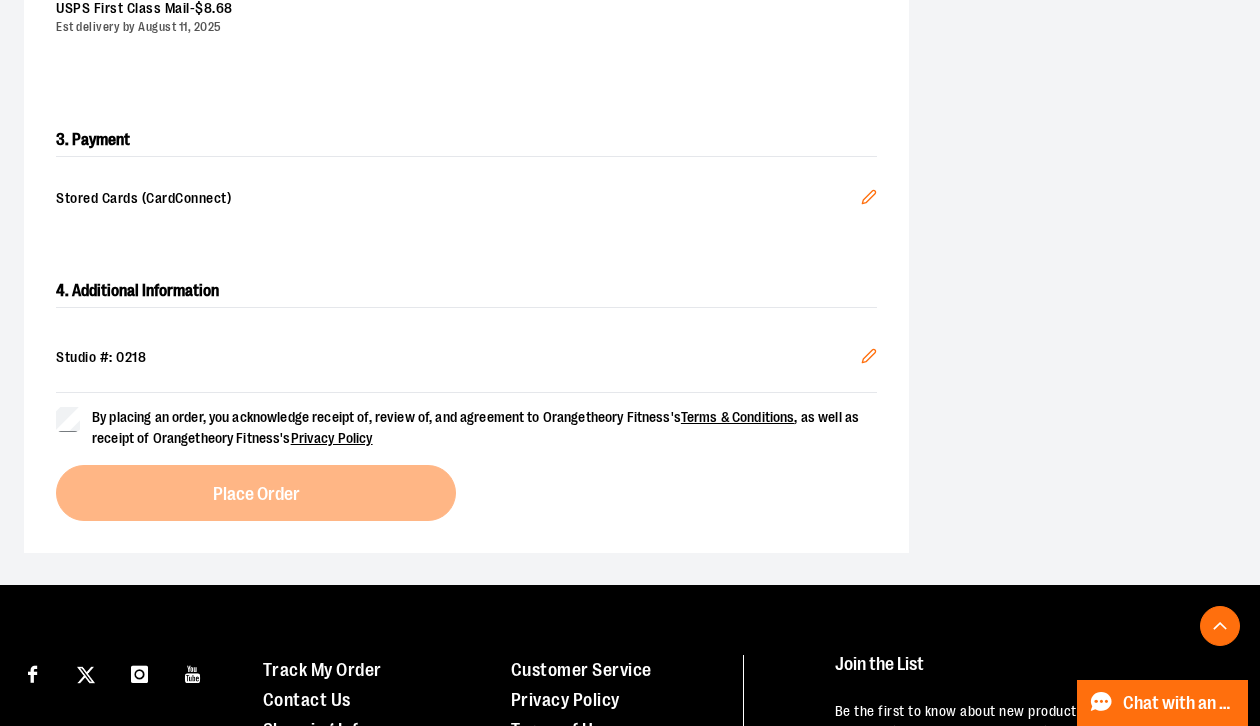 click on "4. Additional Information Studio #: 0218 Edit By placing an order, you acknowledge receipt of, review of, and agreement to Orangetheory Fitness's  Terms & Conditions ,  as well as receipt of Orangetheory Fitness's  Privacy Policy Place Order" at bounding box center [466, 398] 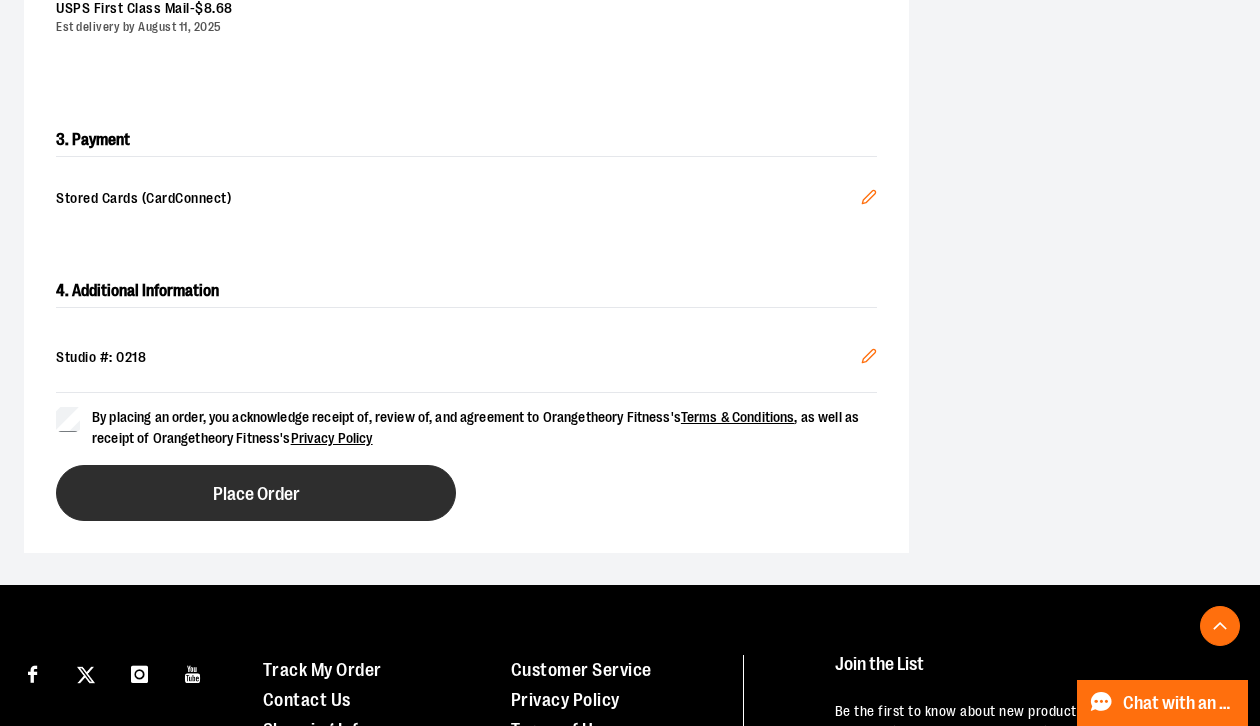 click on "Place Order" at bounding box center [256, 493] 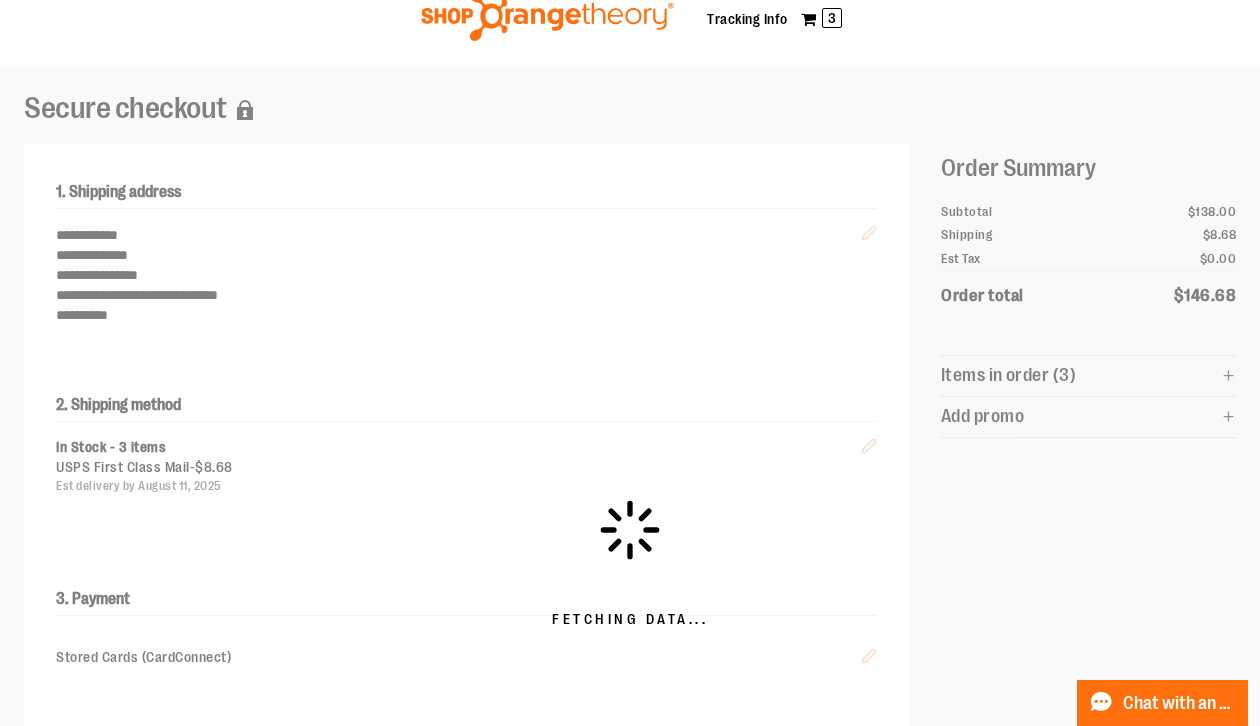 scroll, scrollTop: 0, scrollLeft: 0, axis: both 